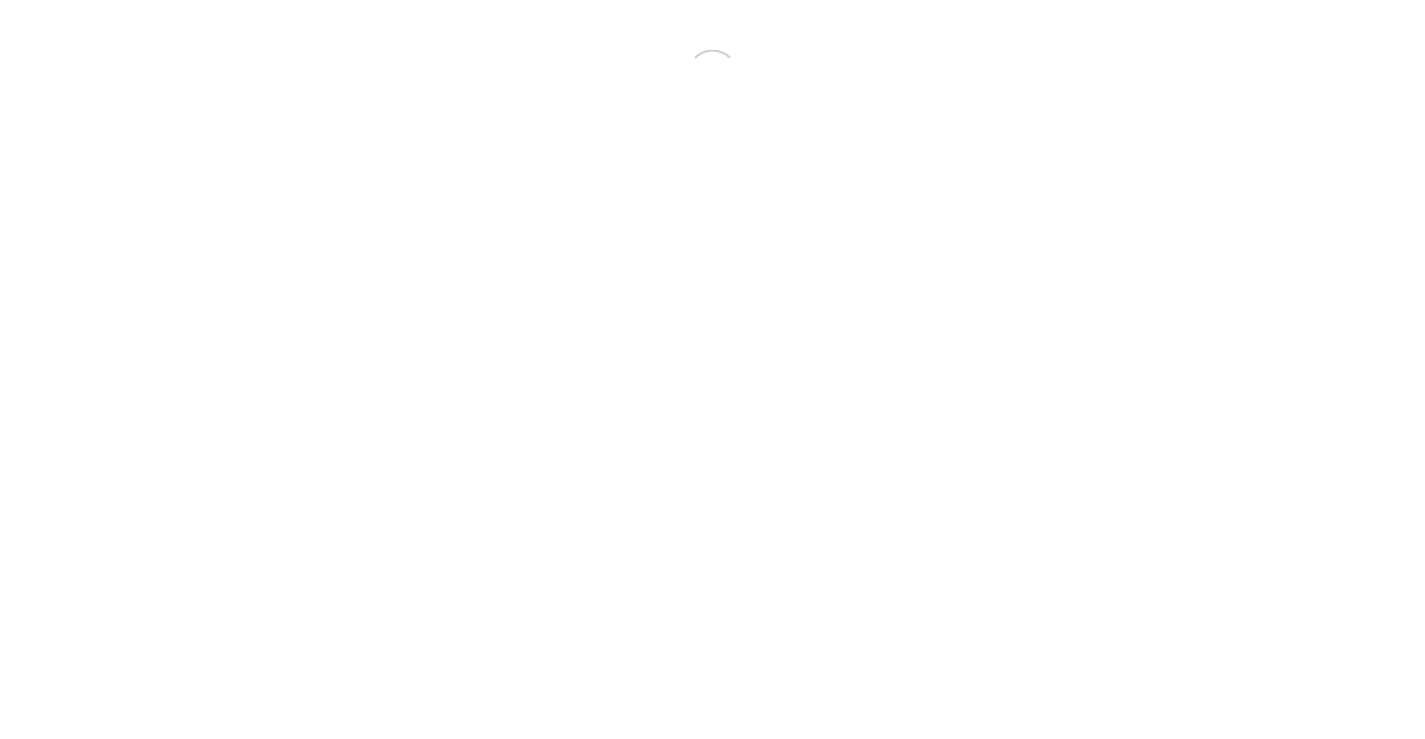 scroll, scrollTop: 0, scrollLeft: 0, axis: both 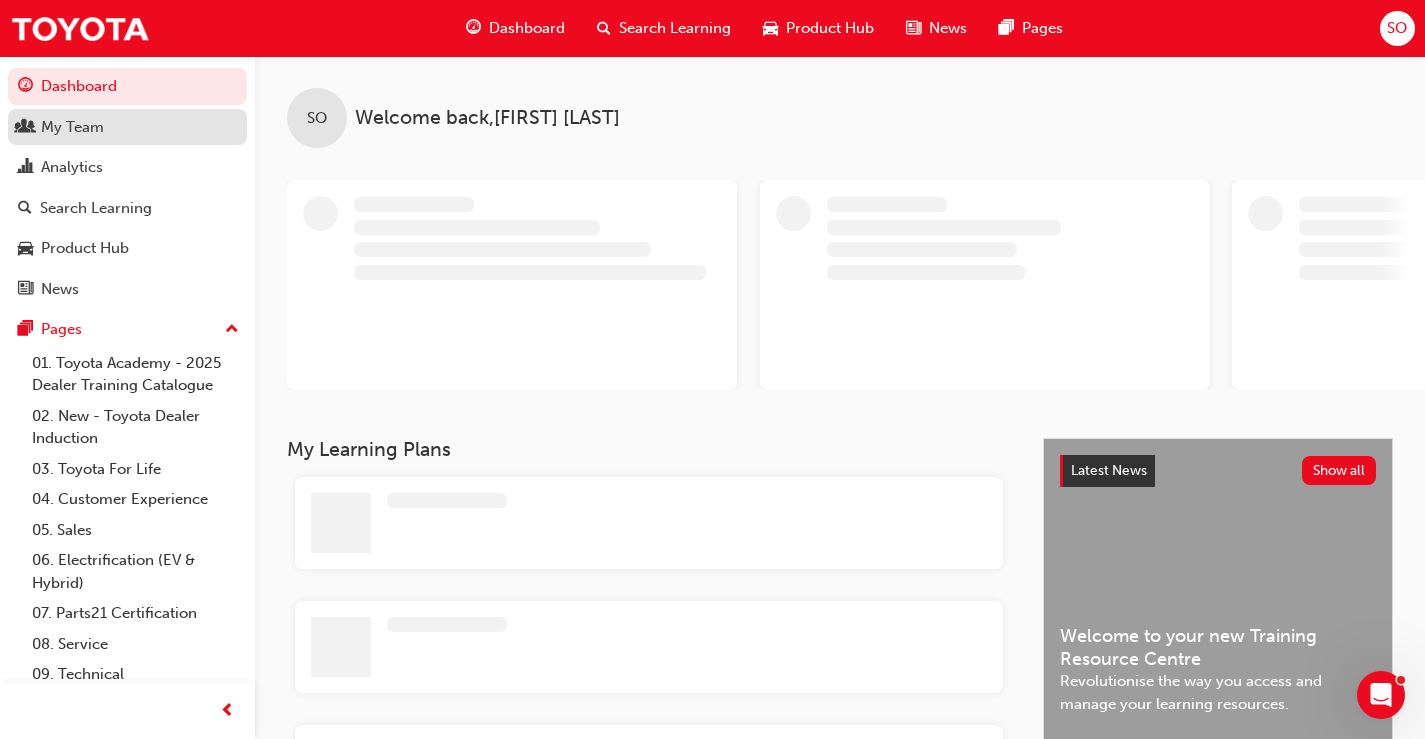 click on "My Team" at bounding box center [127, 127] 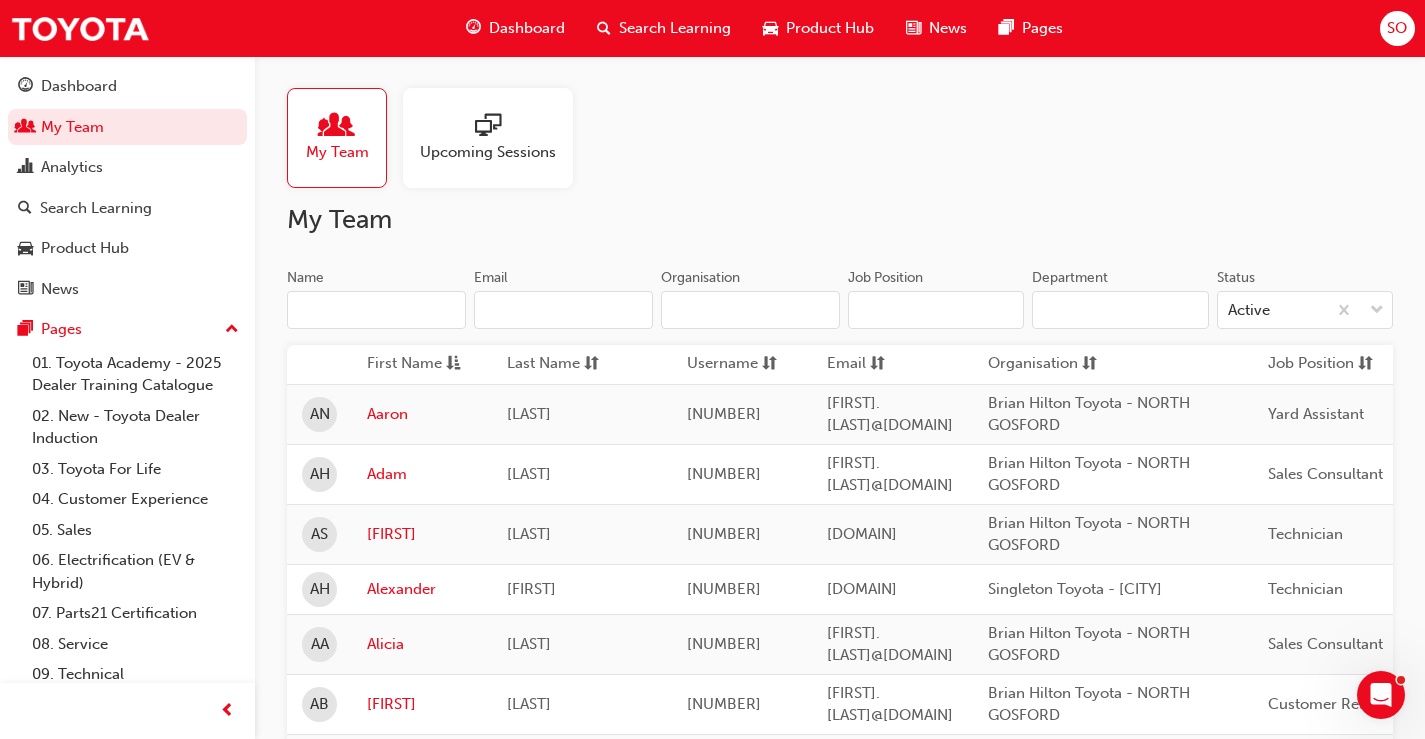 click on "Name" at bounding box center [376, 310] 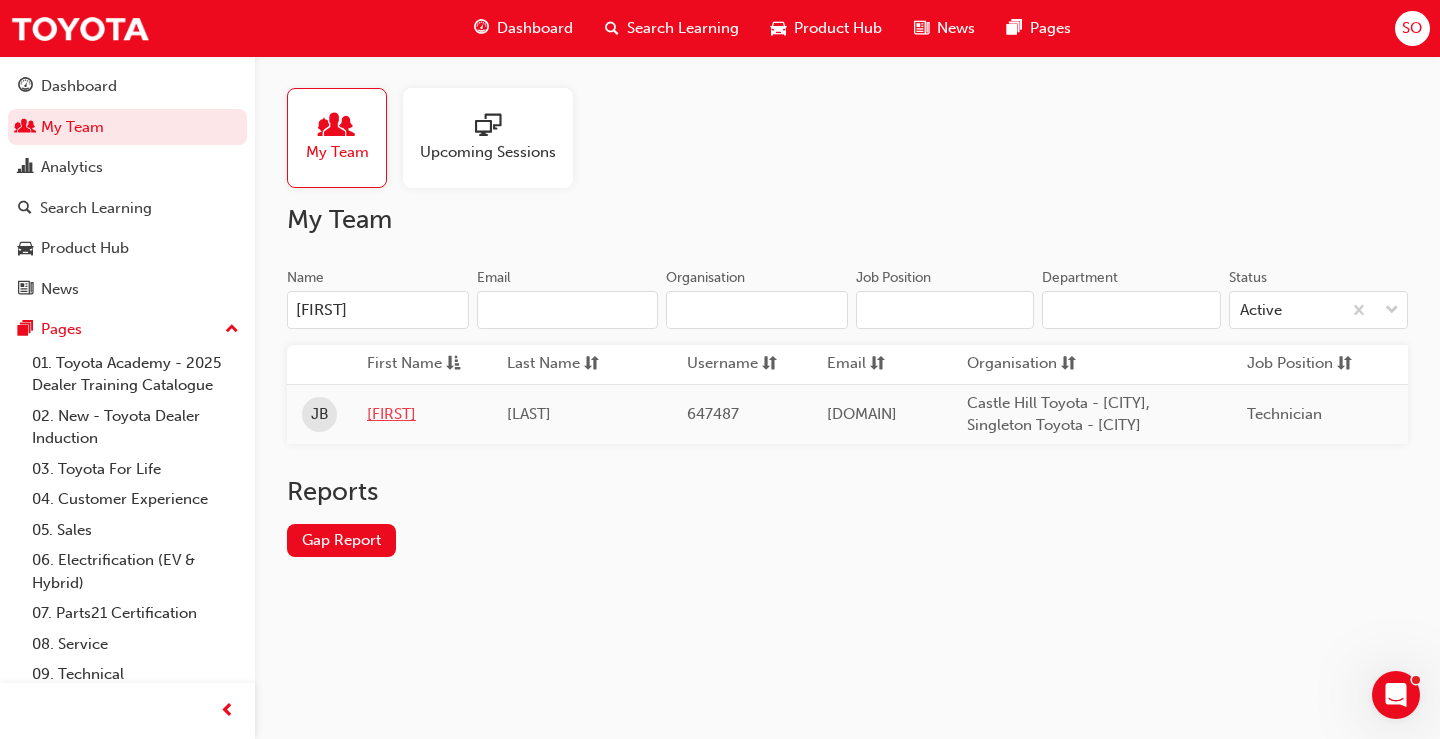 type on "[FIRST]" 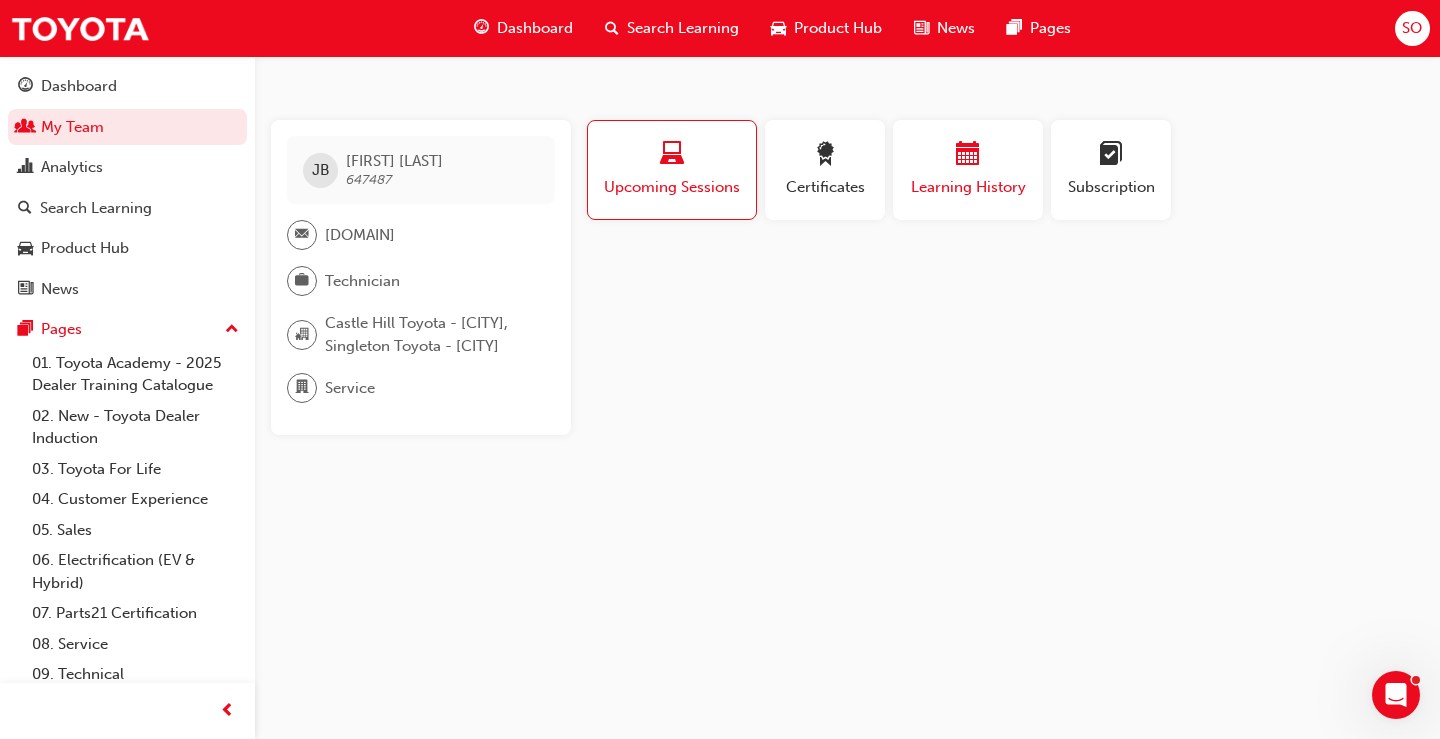 click on "Learning History" at bounding box center [968, 170] 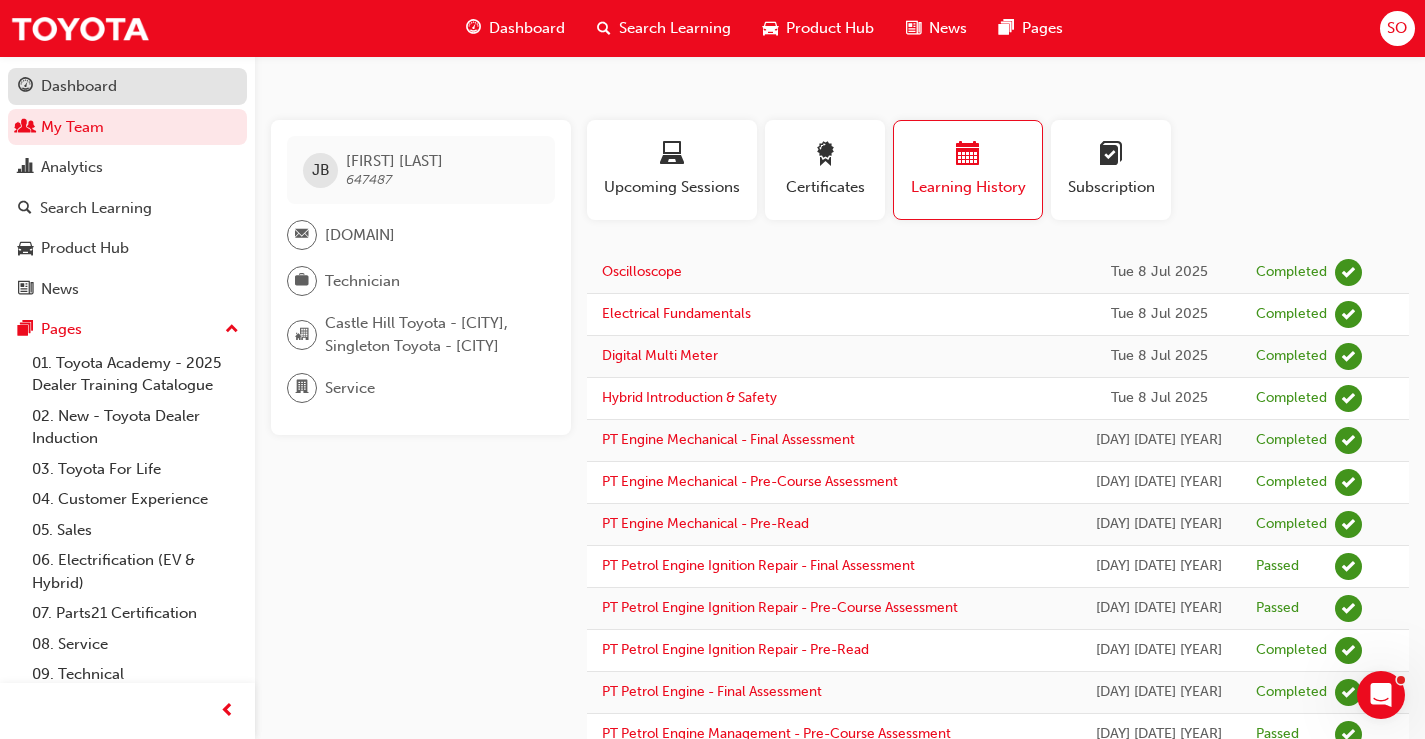 click on "Dashboard" at bounding box center [79, 86] 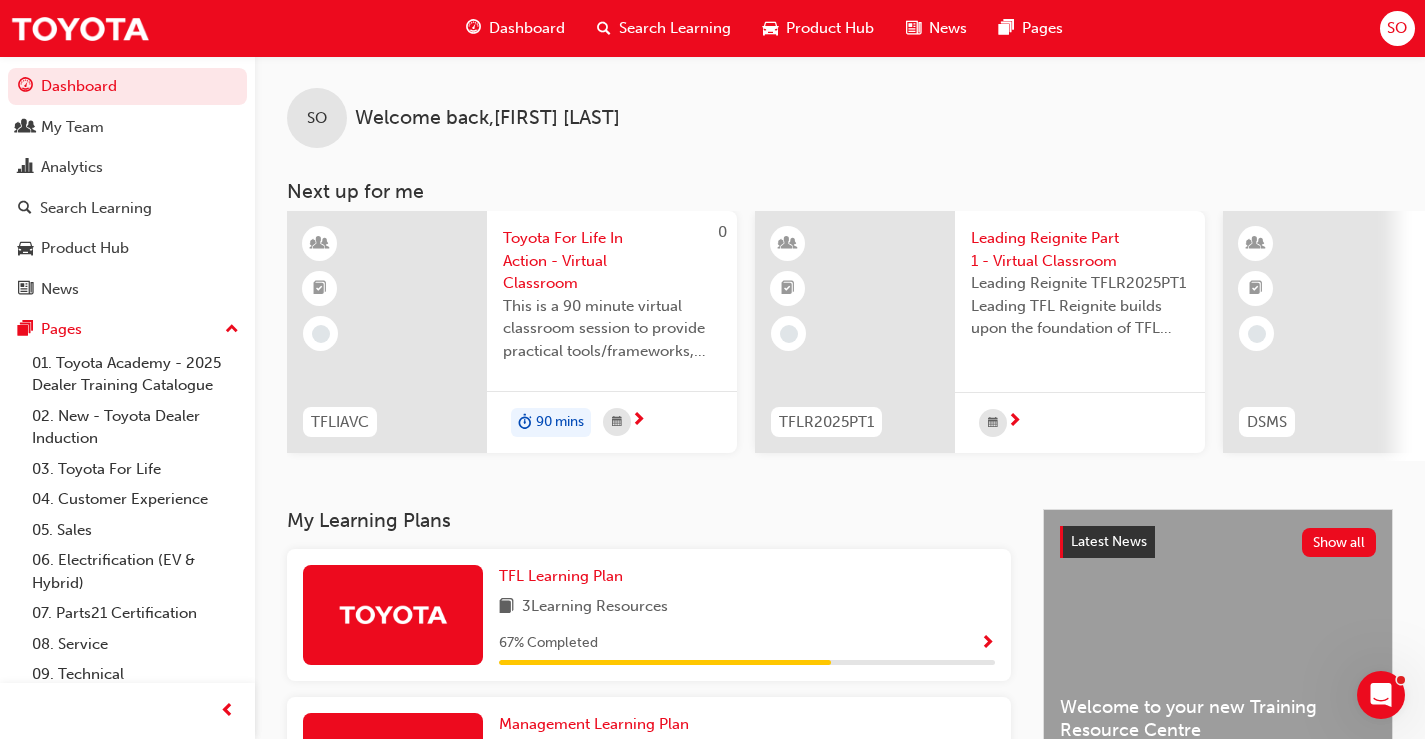 click on "Search Learning" at bounding box center (675, 28) 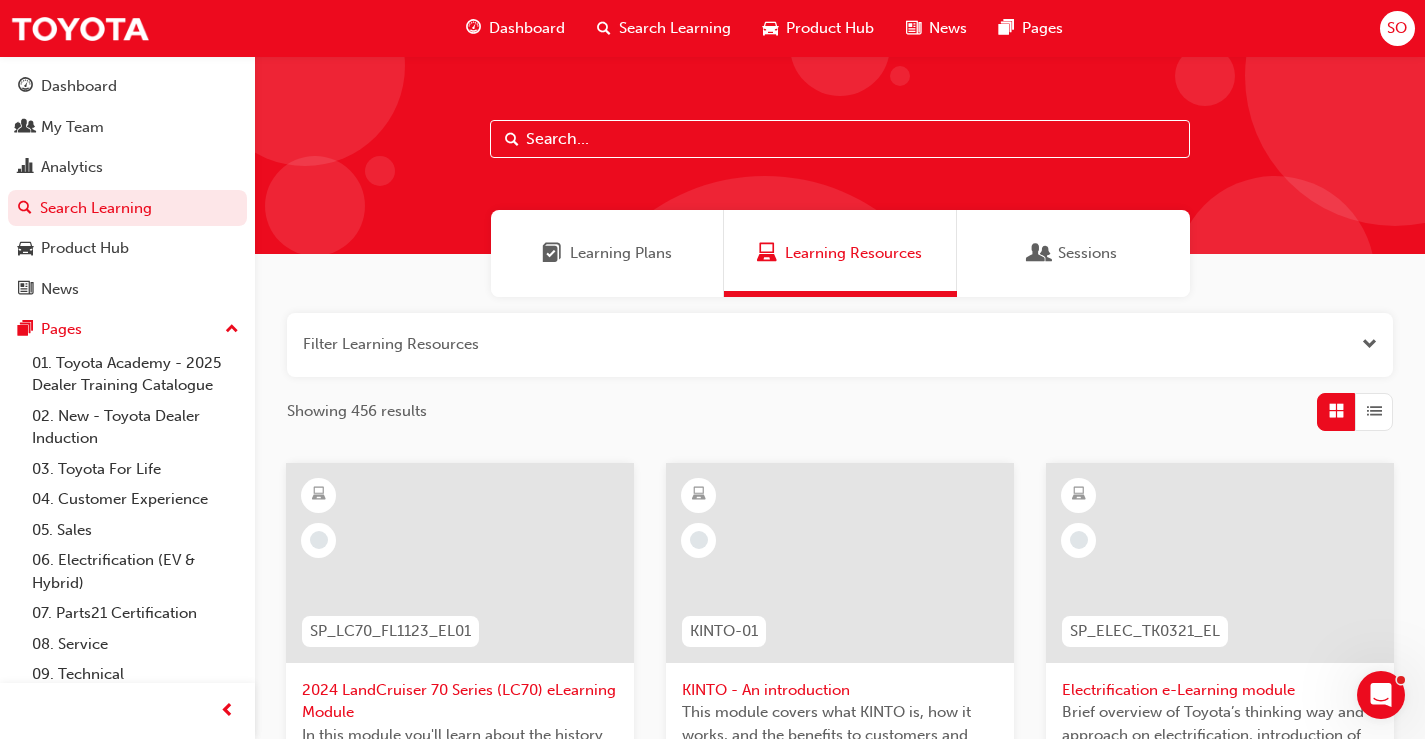 click on "Learning Plans" at bounding box center [607, 253] 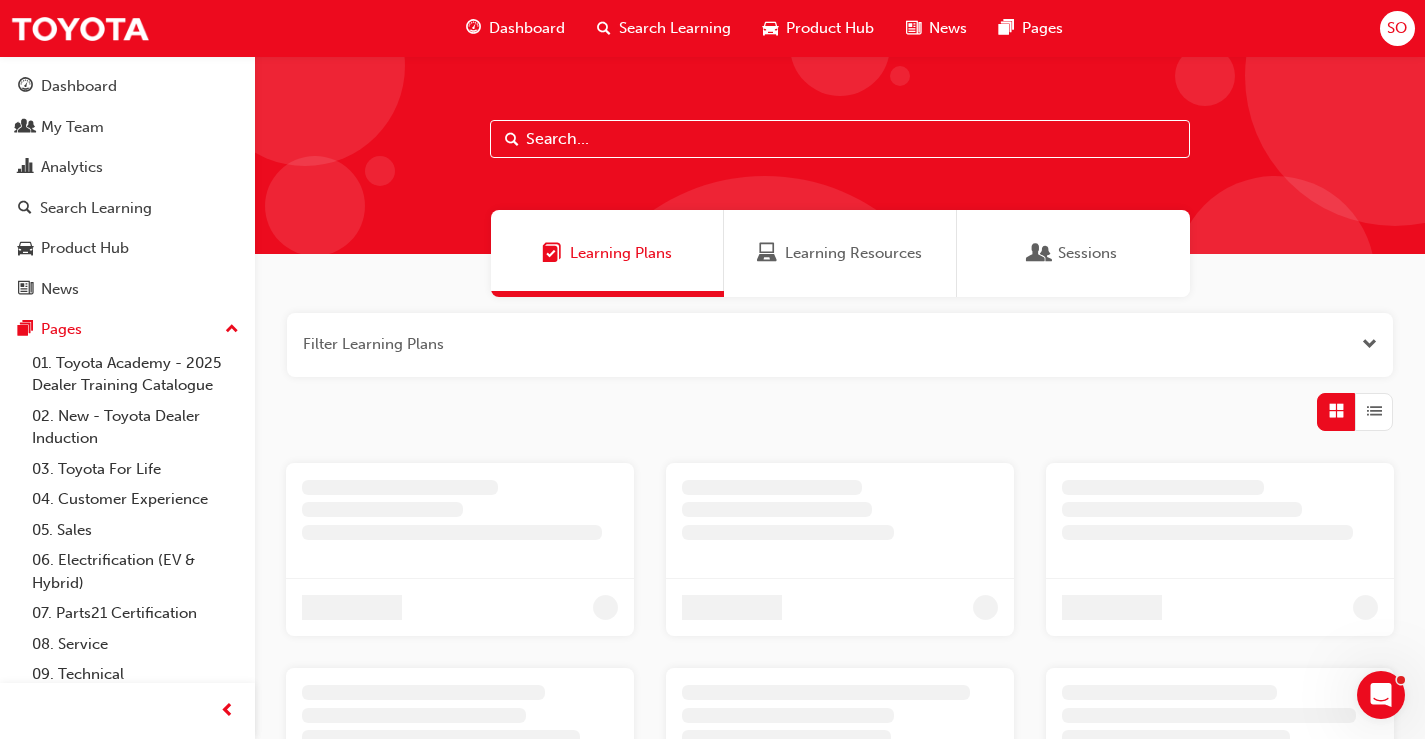 click on "Learning Resources" at bounding box center (853, 253) 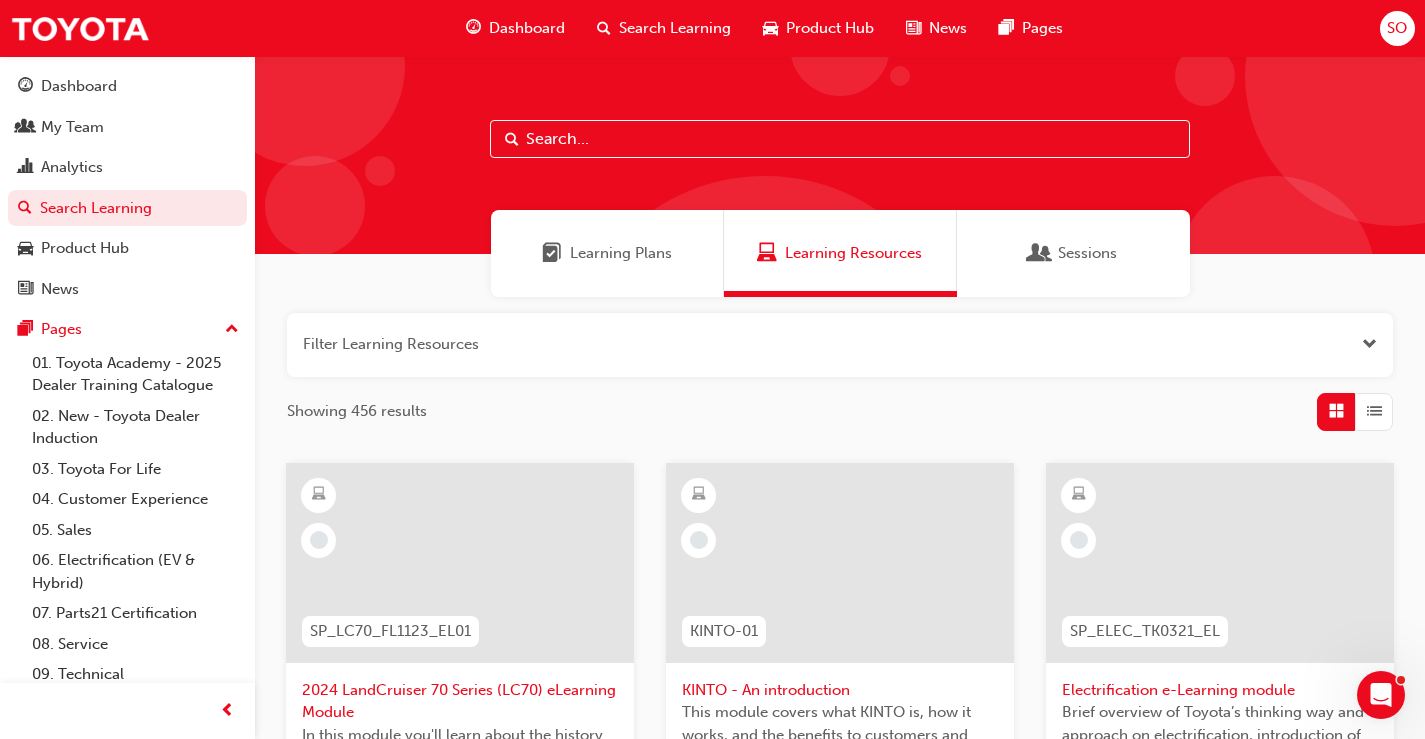 click at bounding box center [840, 345] 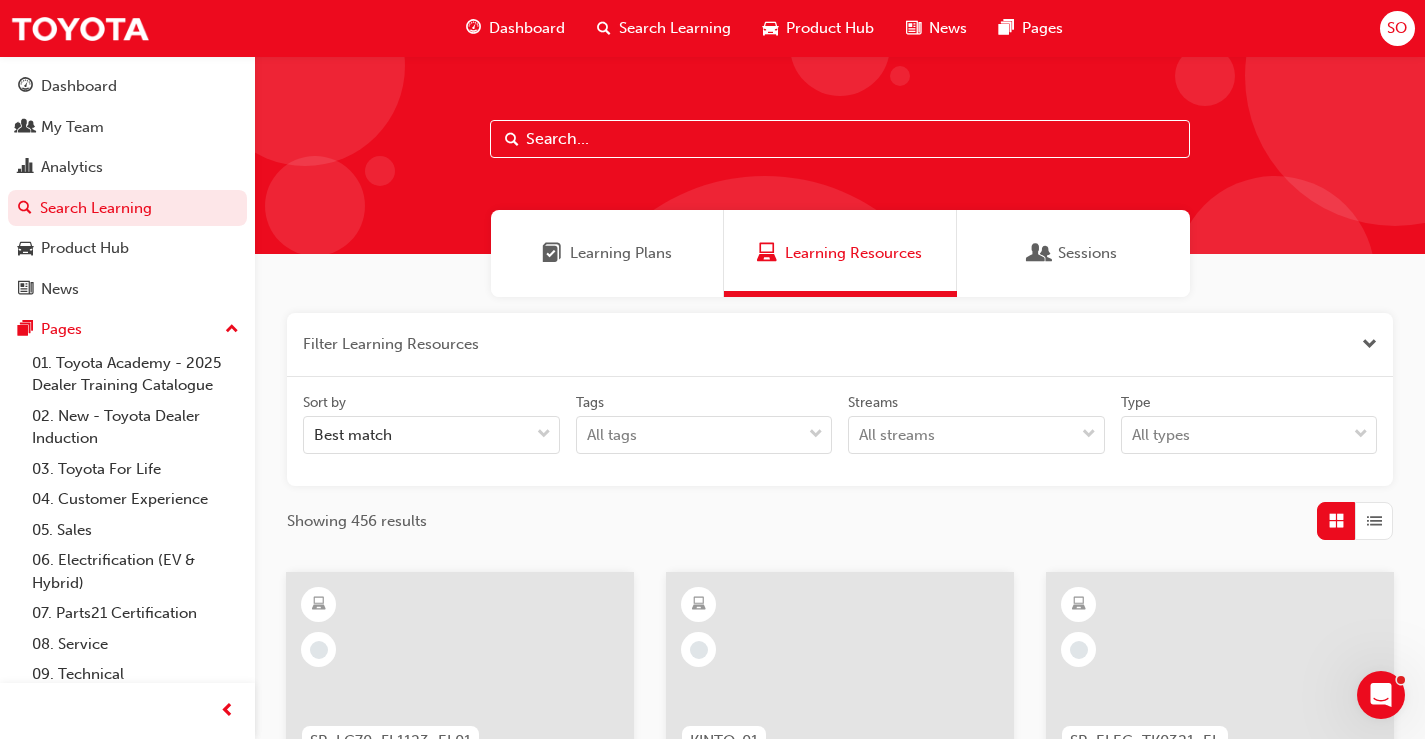 click at bounding box center (840, 345) 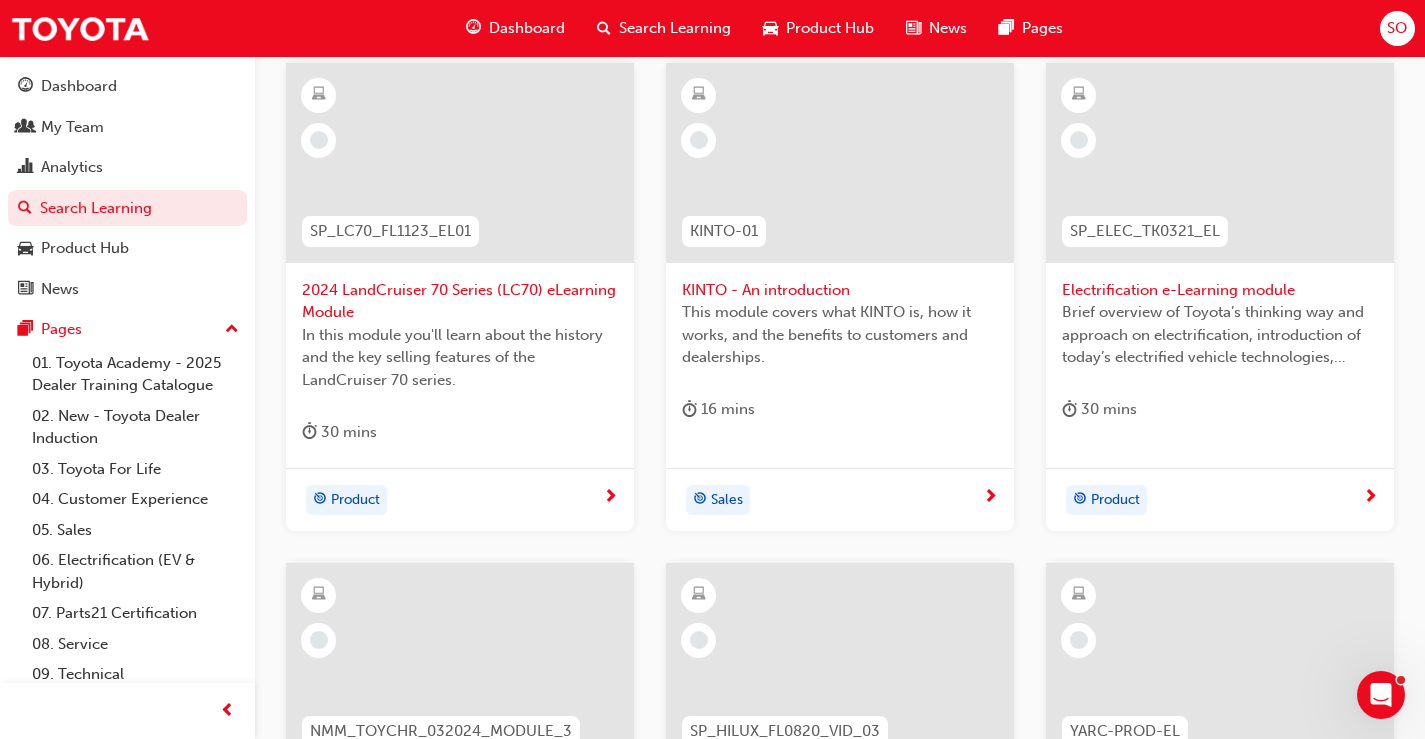 scroll, scrollTop: 0, scrollLeft: 0, axis: both 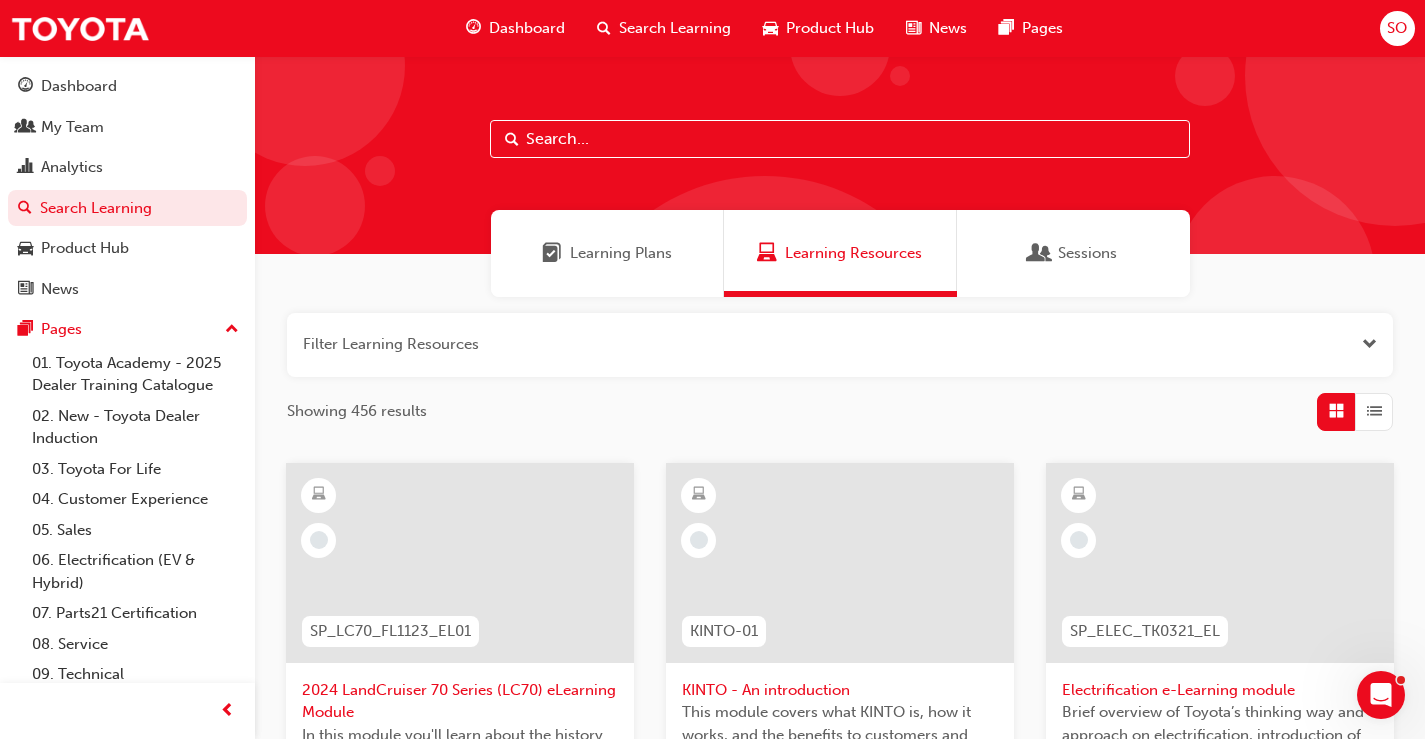 click at bounding box center (840, 139) 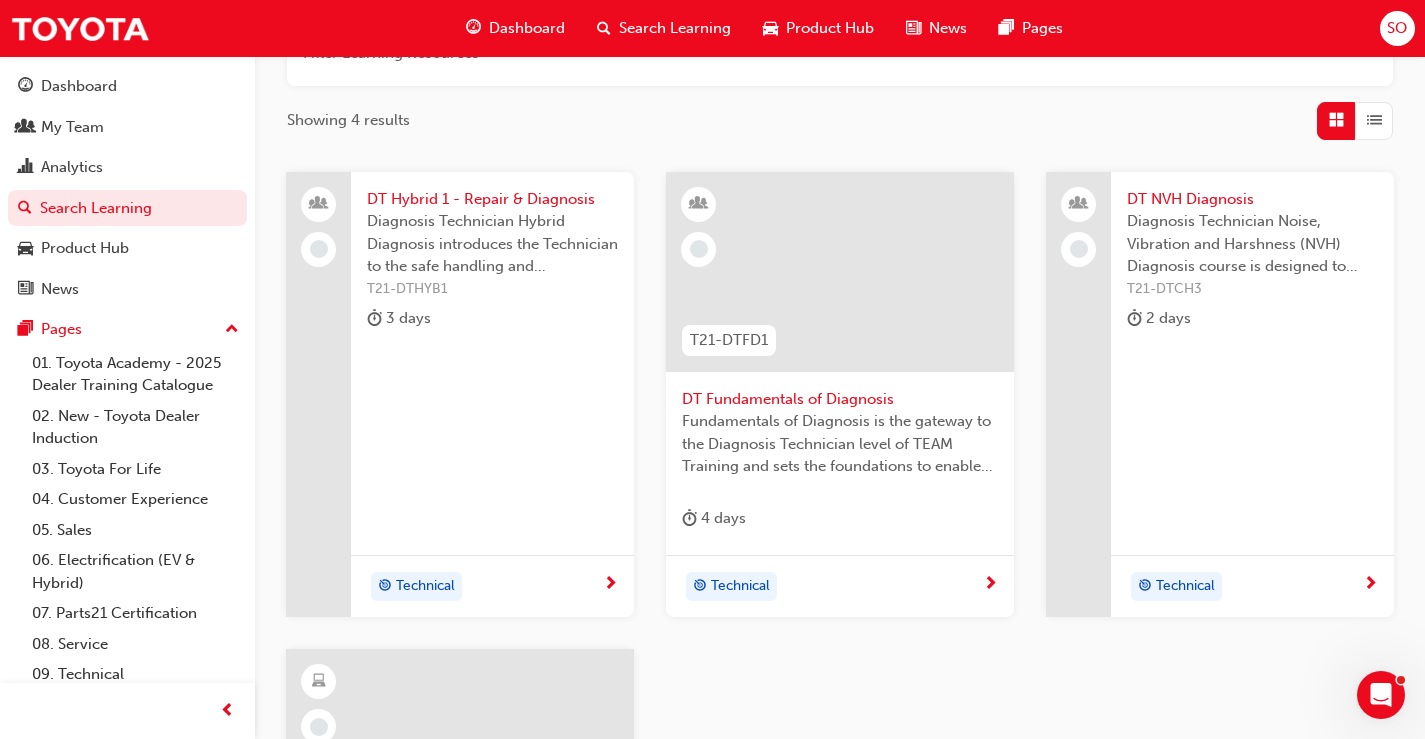 scroll, scrollTop: 300, scrollLeft: 0, axis: vertical 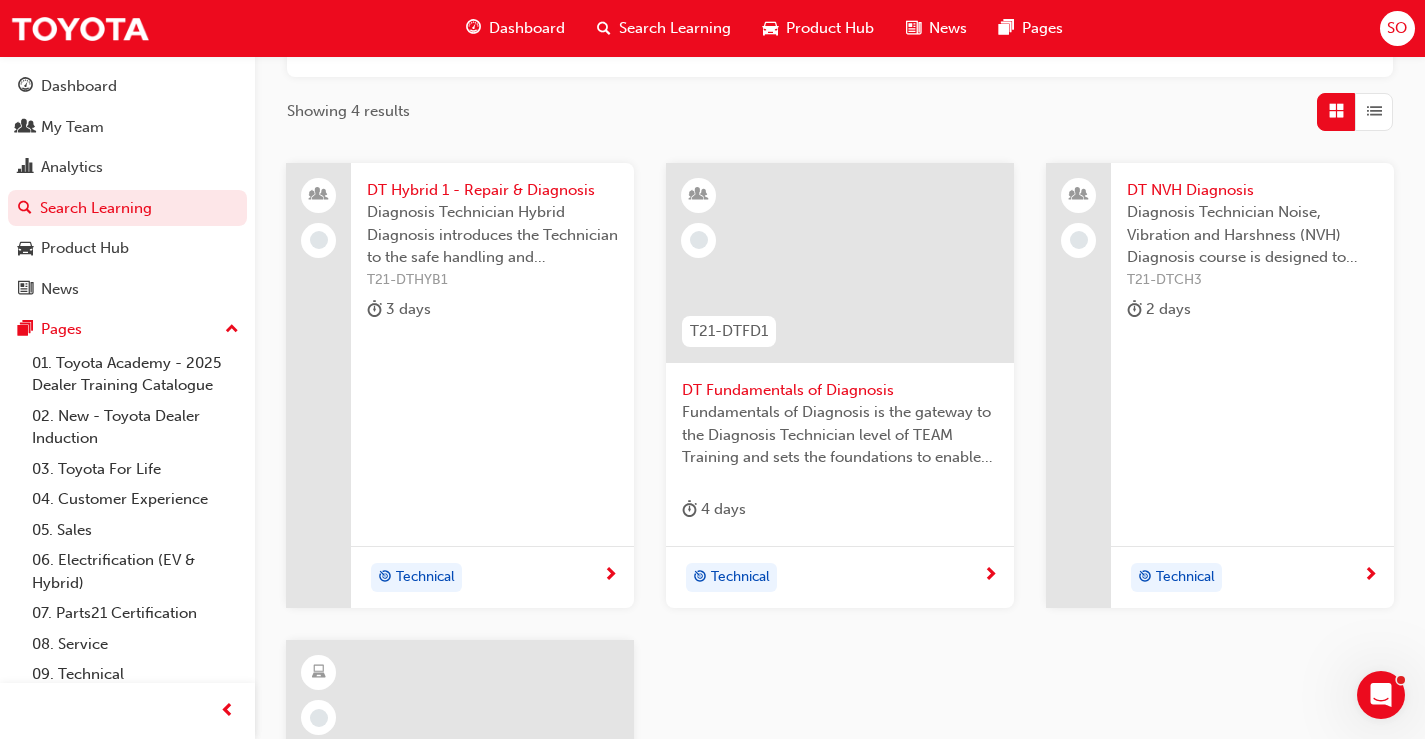 type on "diagn" 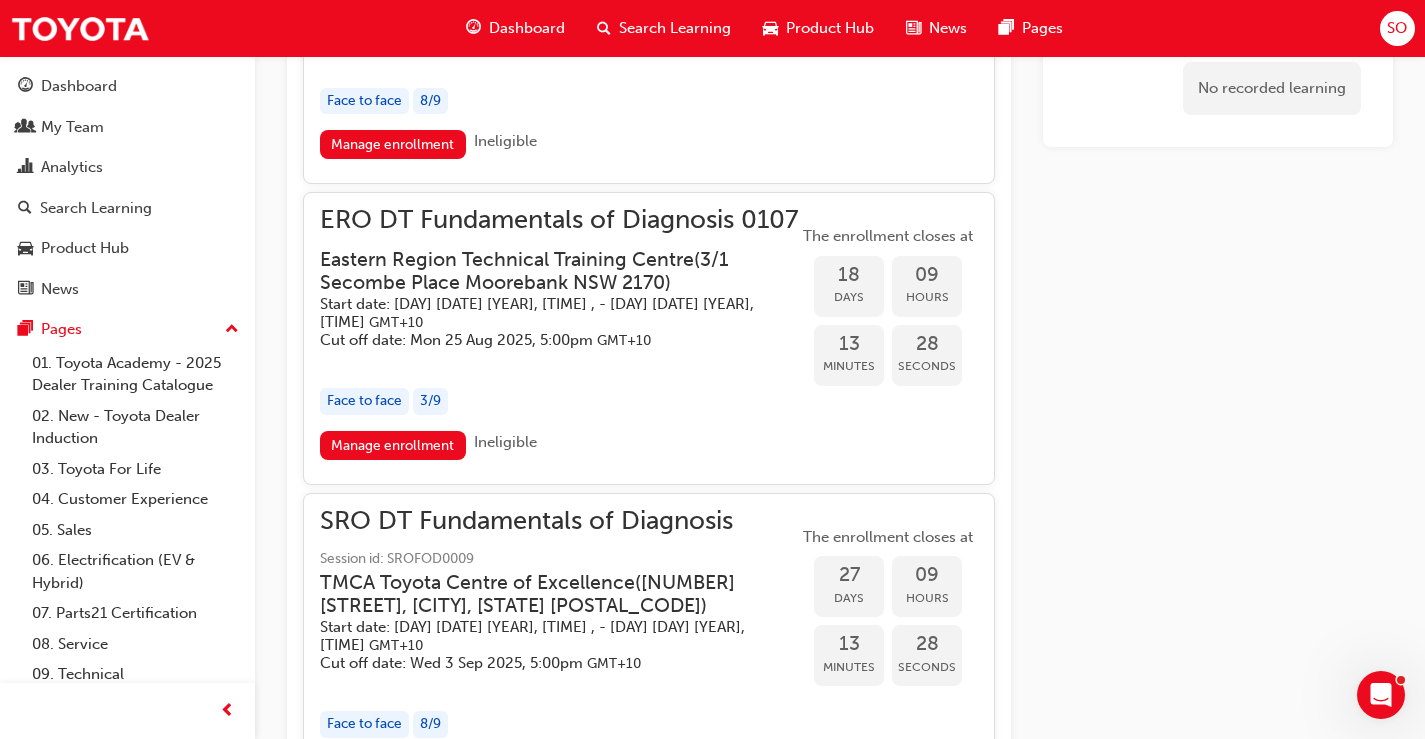 scroll, scrollTop: 2181, scrollLeft: 0, axis: vertical 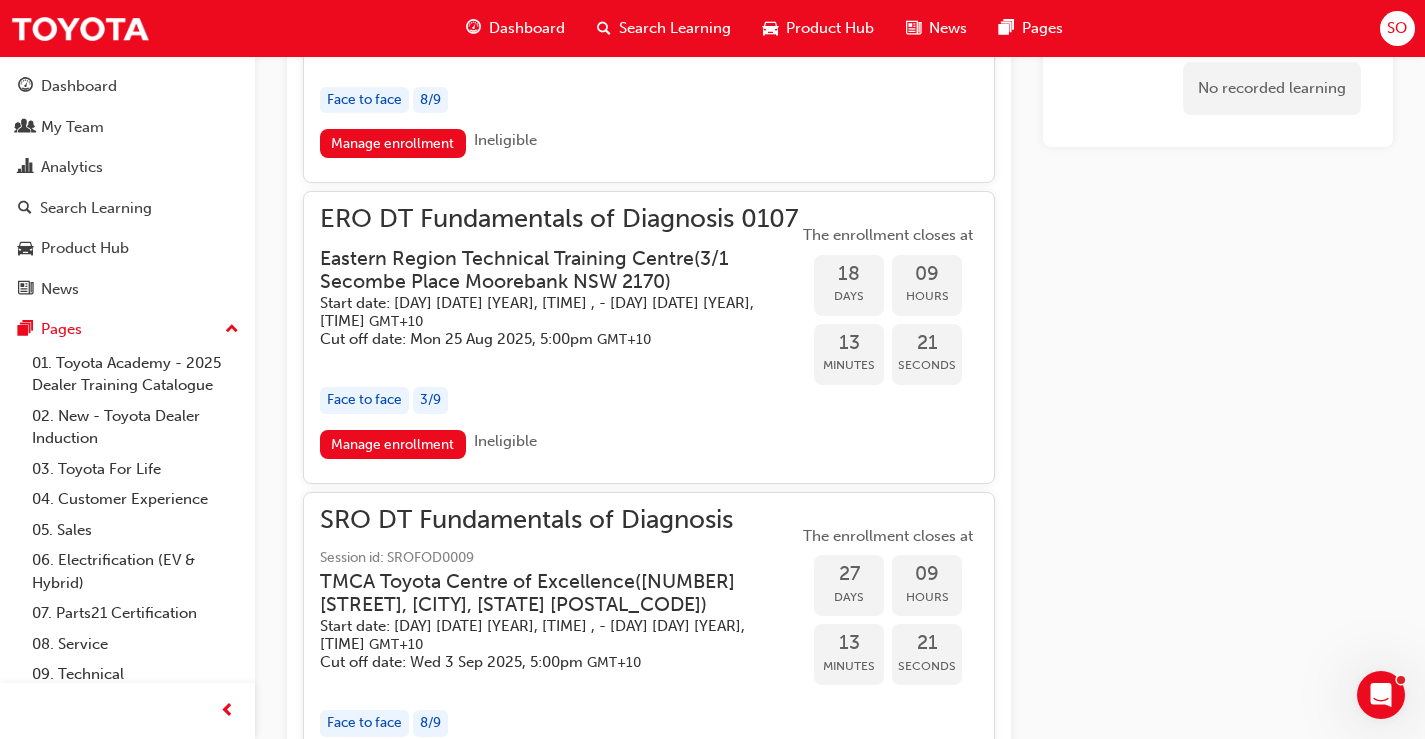 click on "ERO DT Fundamentals of Diagnosis 0107" at bounding box center (559, 219) 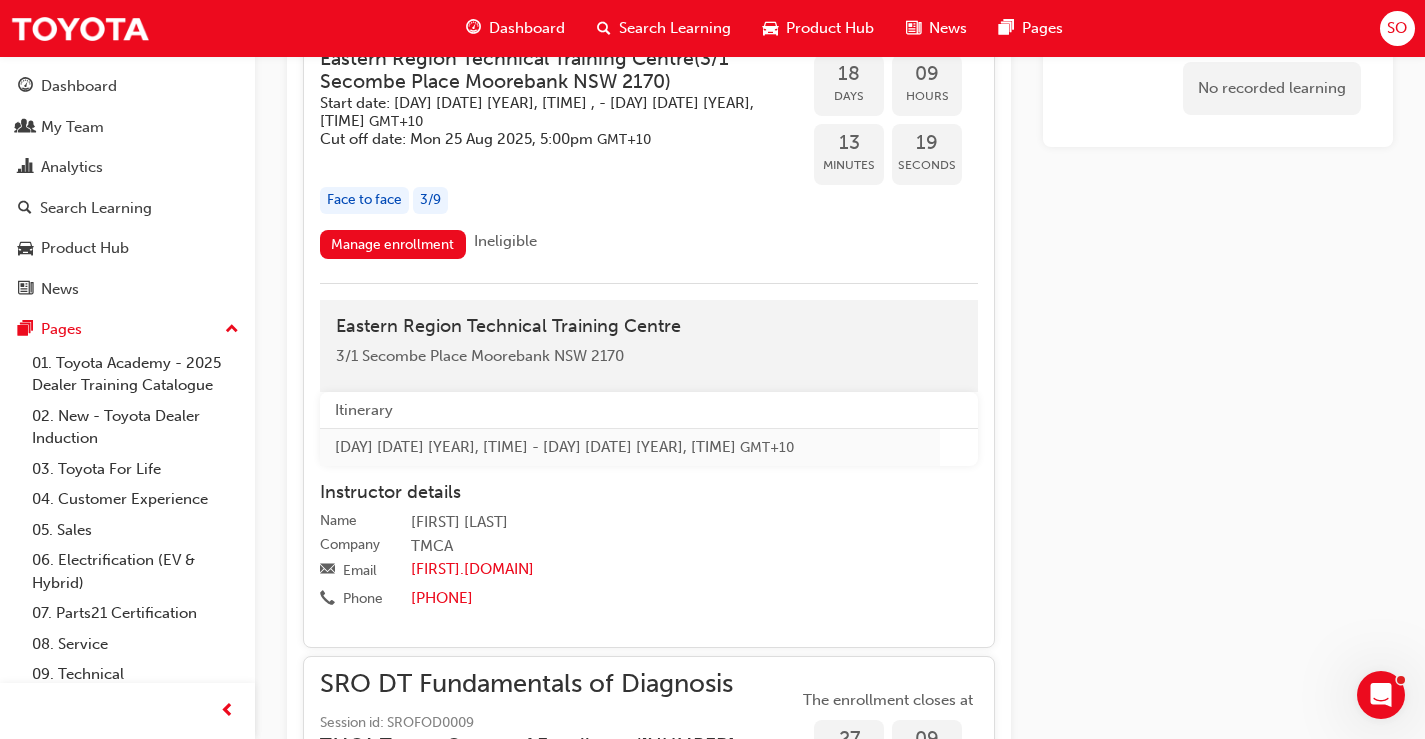 scroll, scrollTop: 2481, scrollLeft: 0, axis: vertical 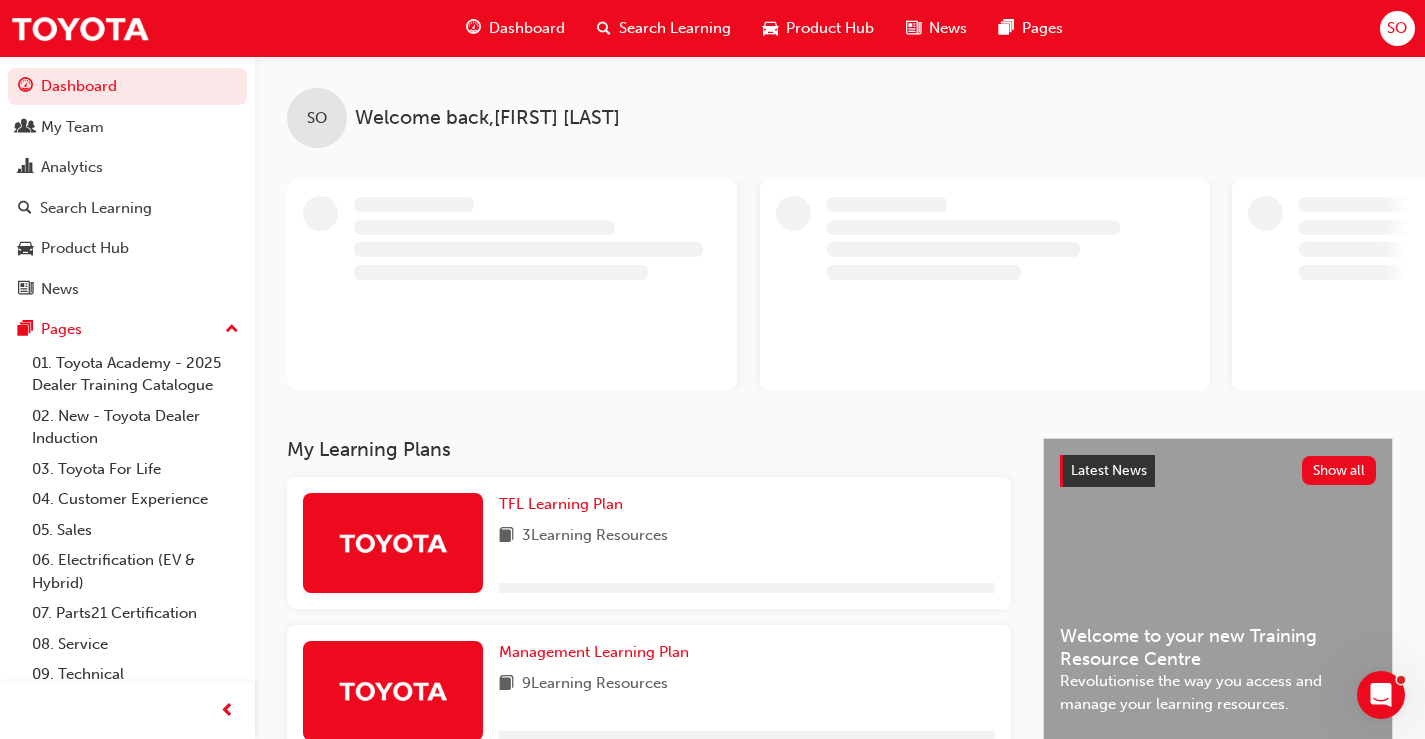 click on "Search Learning" at bounding box center [675, 28] 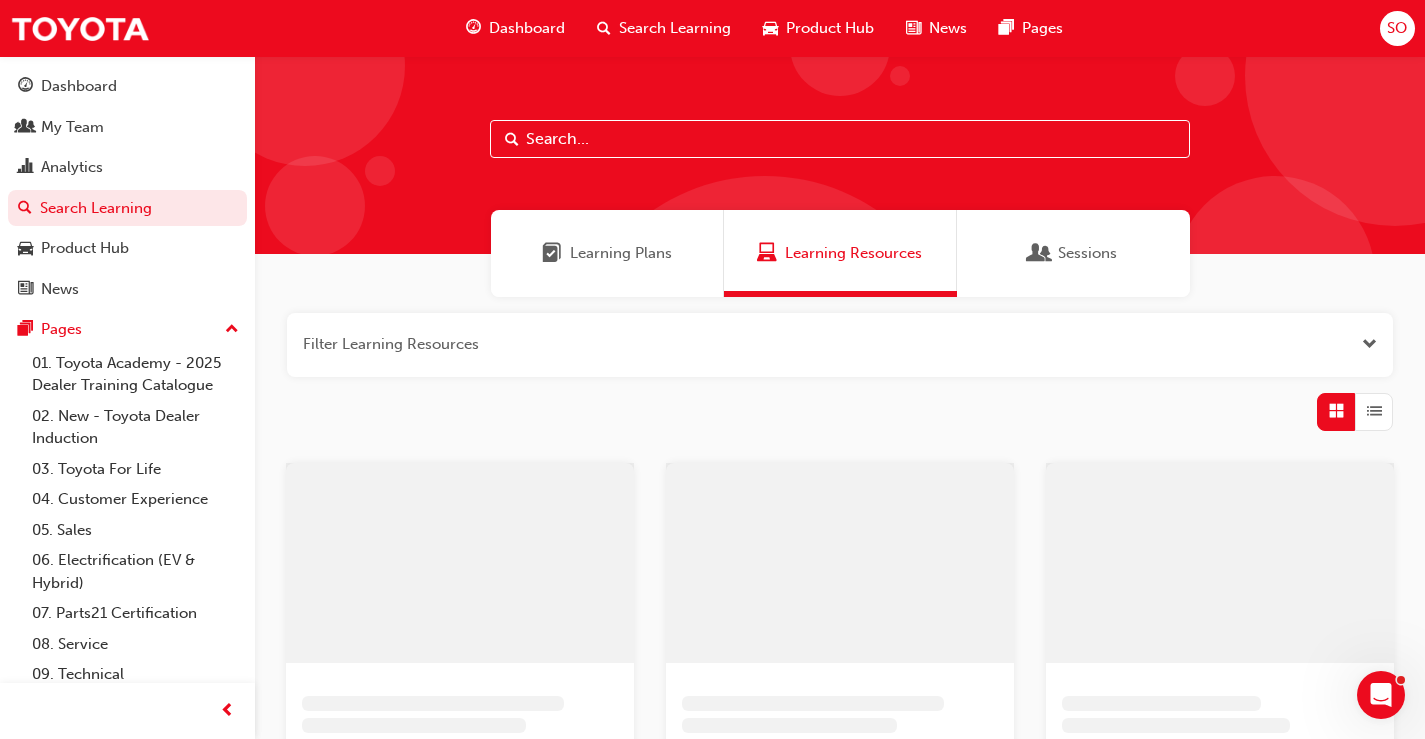 click at bounding box center (840, 139) 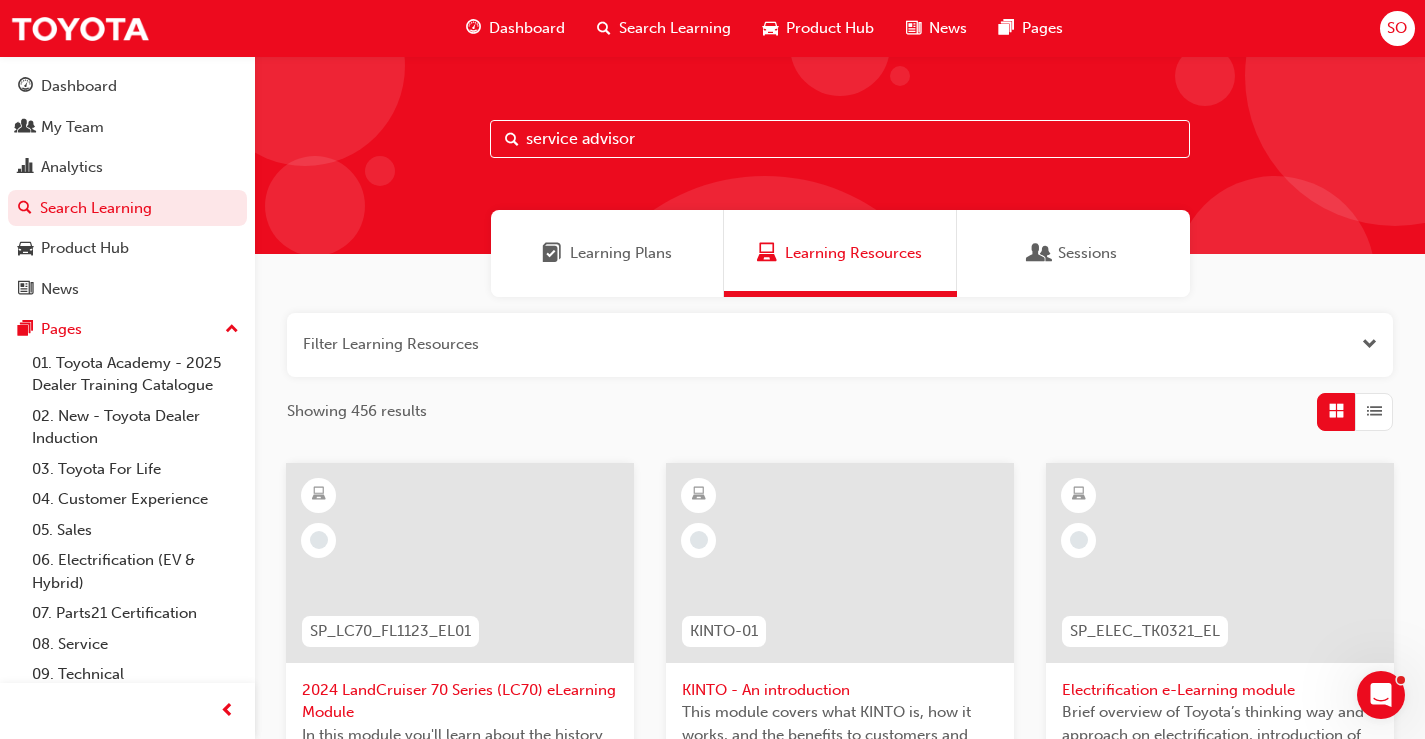 type on "service advisor" 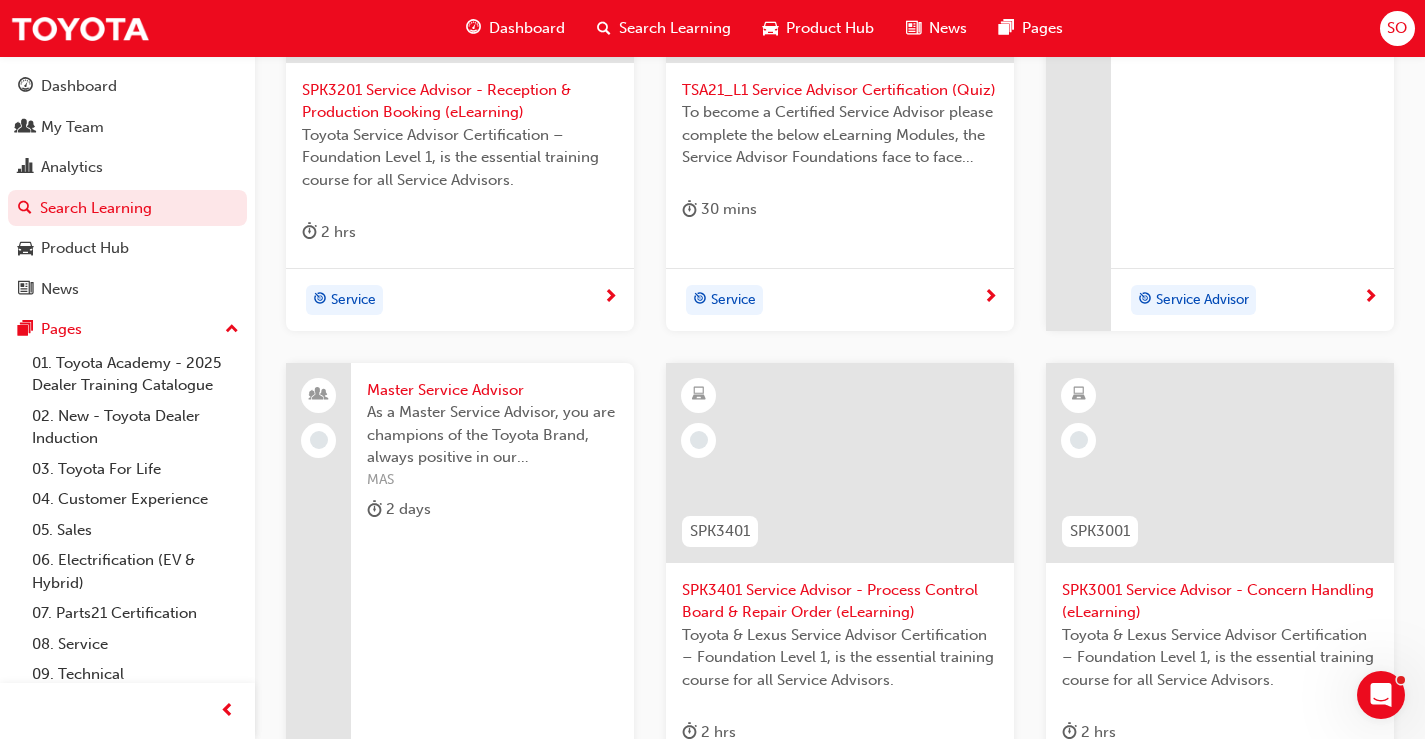 scroll, scrollTop: 937, scrollLeft: 0, axis: vertical 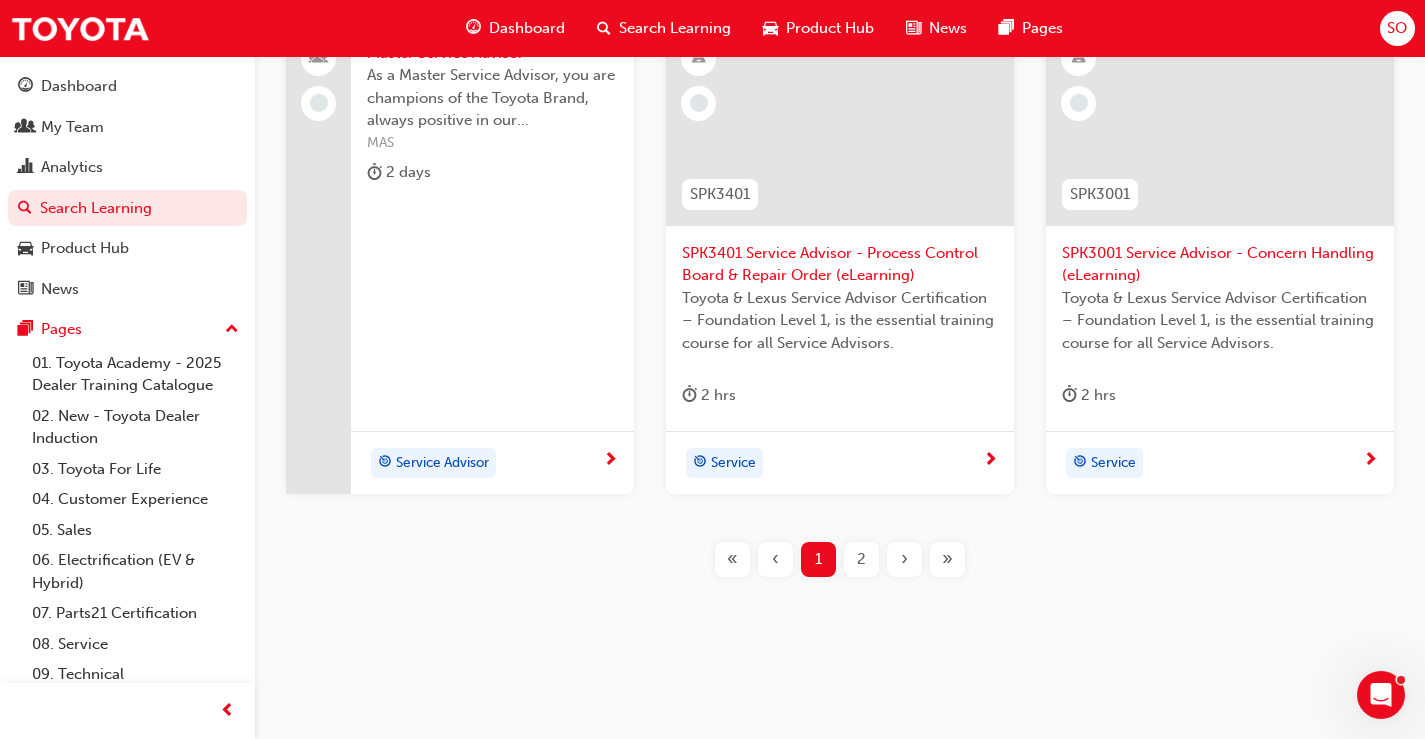 click on "2" at bounding box center (861, 559) 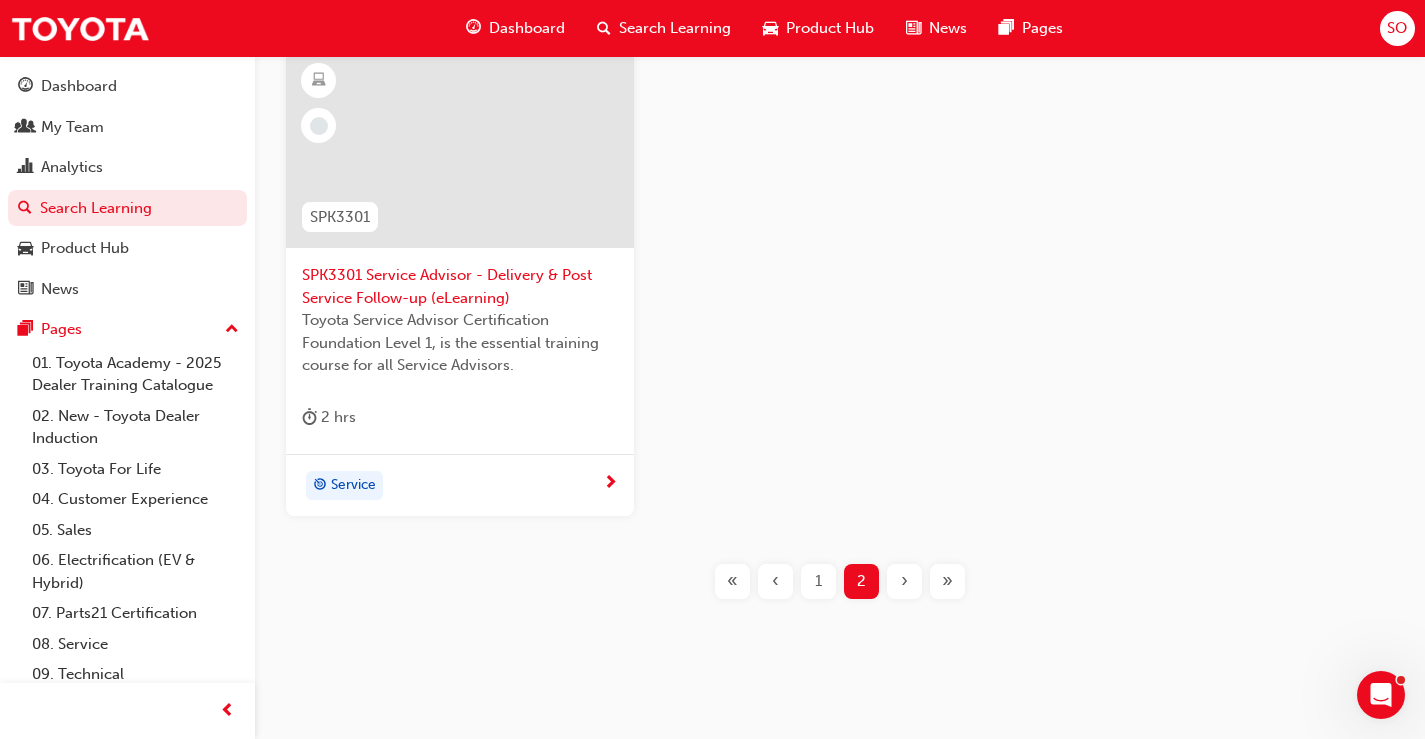 click on "1" at bounding box center (818, 581) 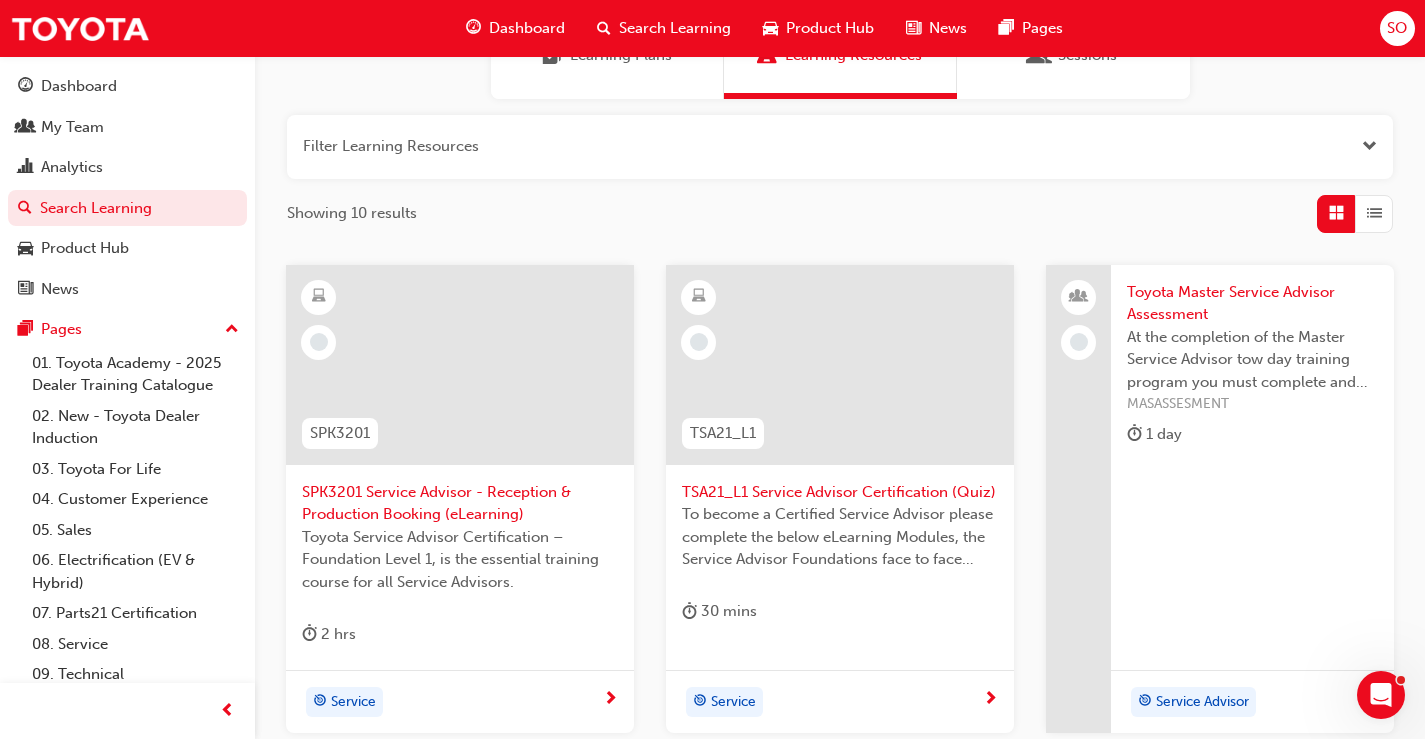 scroll, scrollTop: 200, scrollLeft: 0, axis: vertical 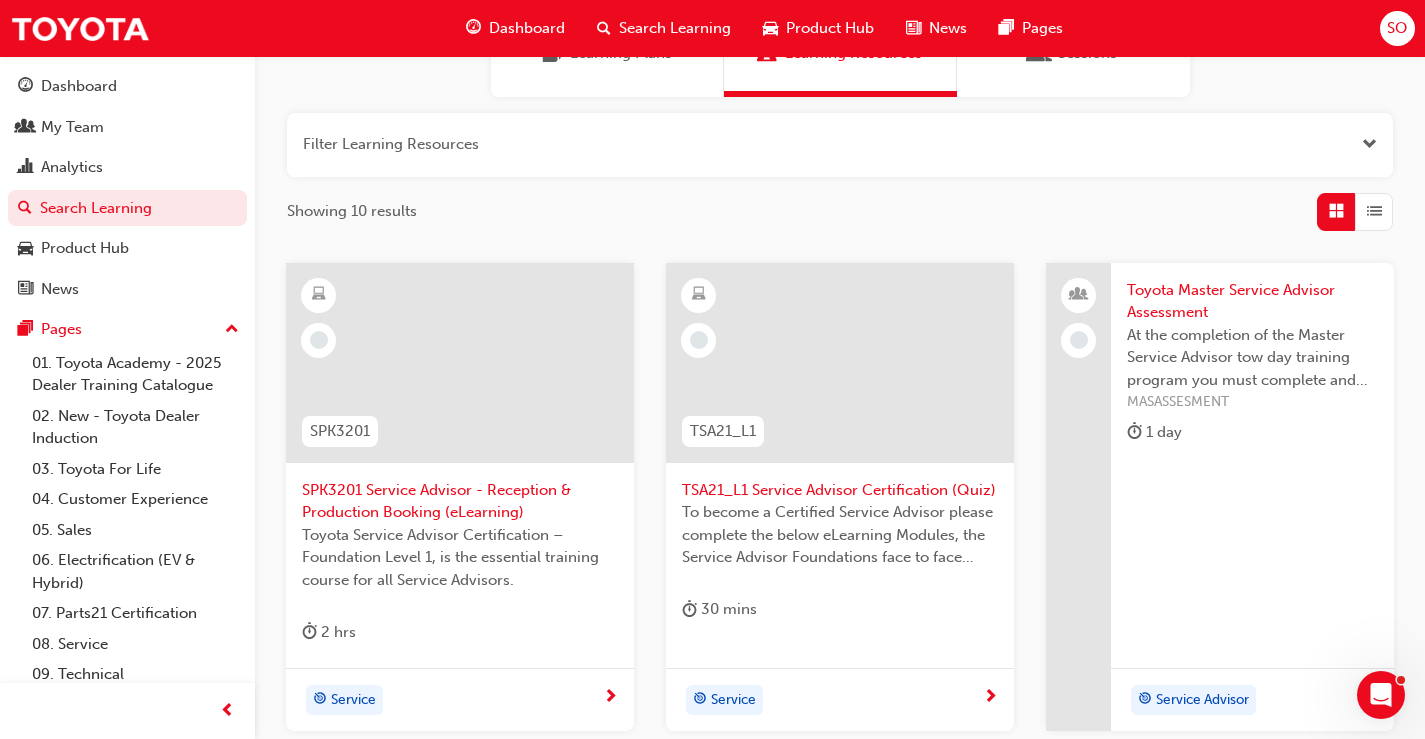 click on "Toyota Master Service Advisor Assessment" at bounding box center (1252, 301) 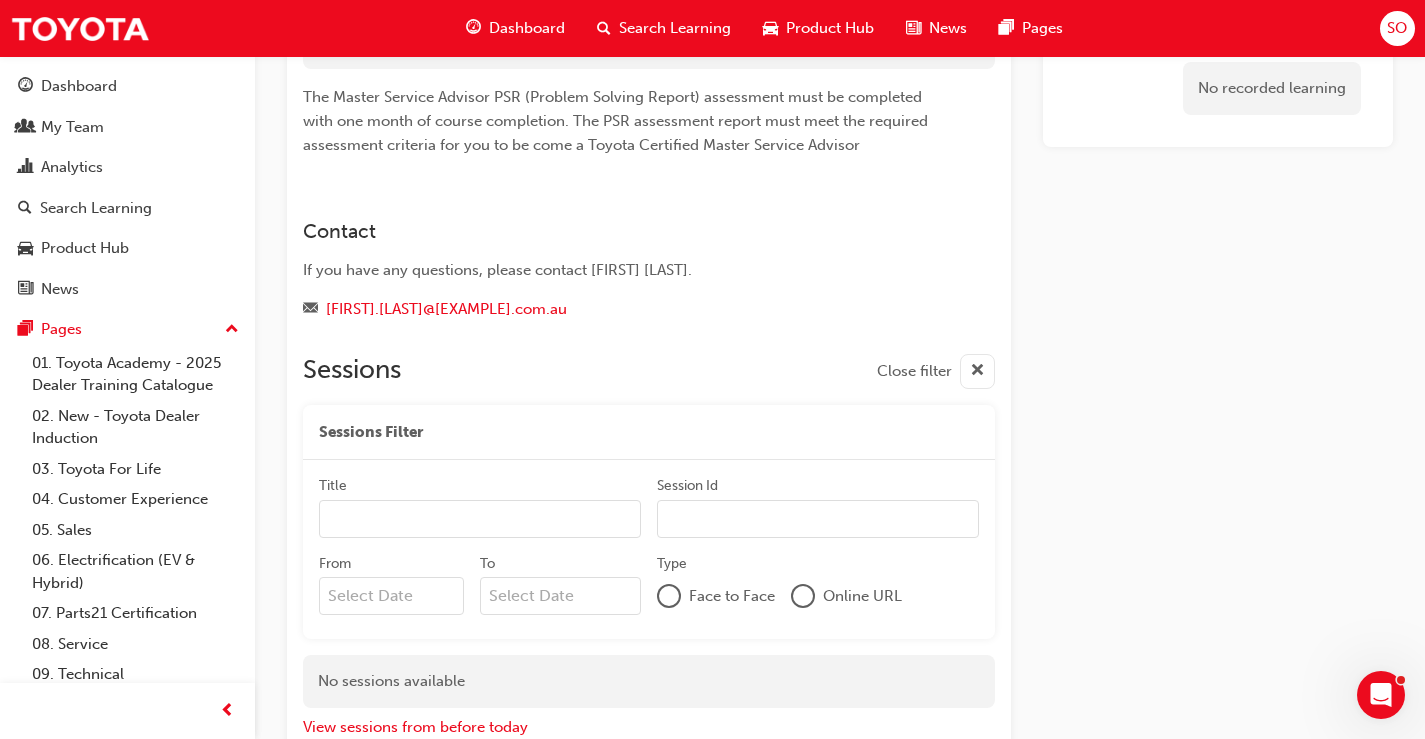 scroll, scrollTop: 0, scrollLeft: 0, axis: both 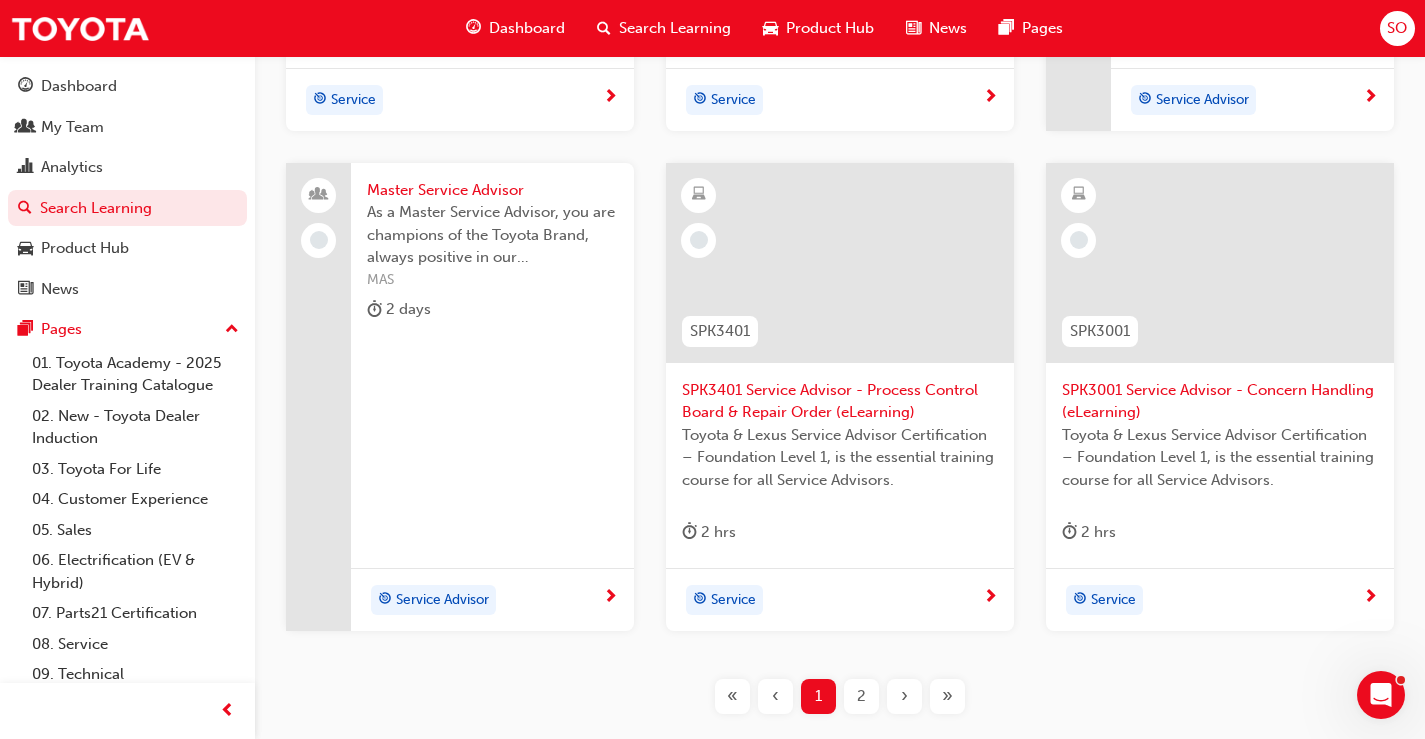 click on "Master Service Advisor" at bounding box center (492, 190) 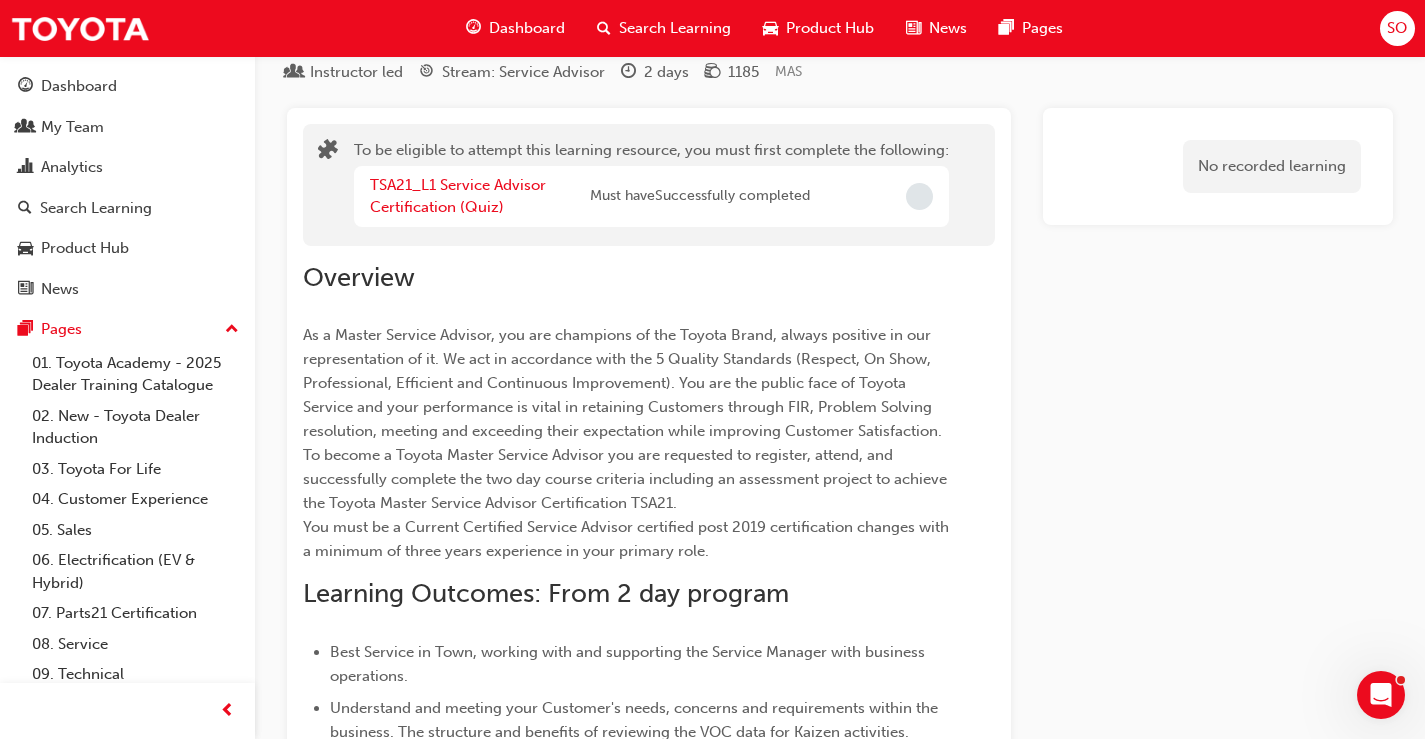 scroll, scrollTop: 0, scrollLeft: 0, axis: both 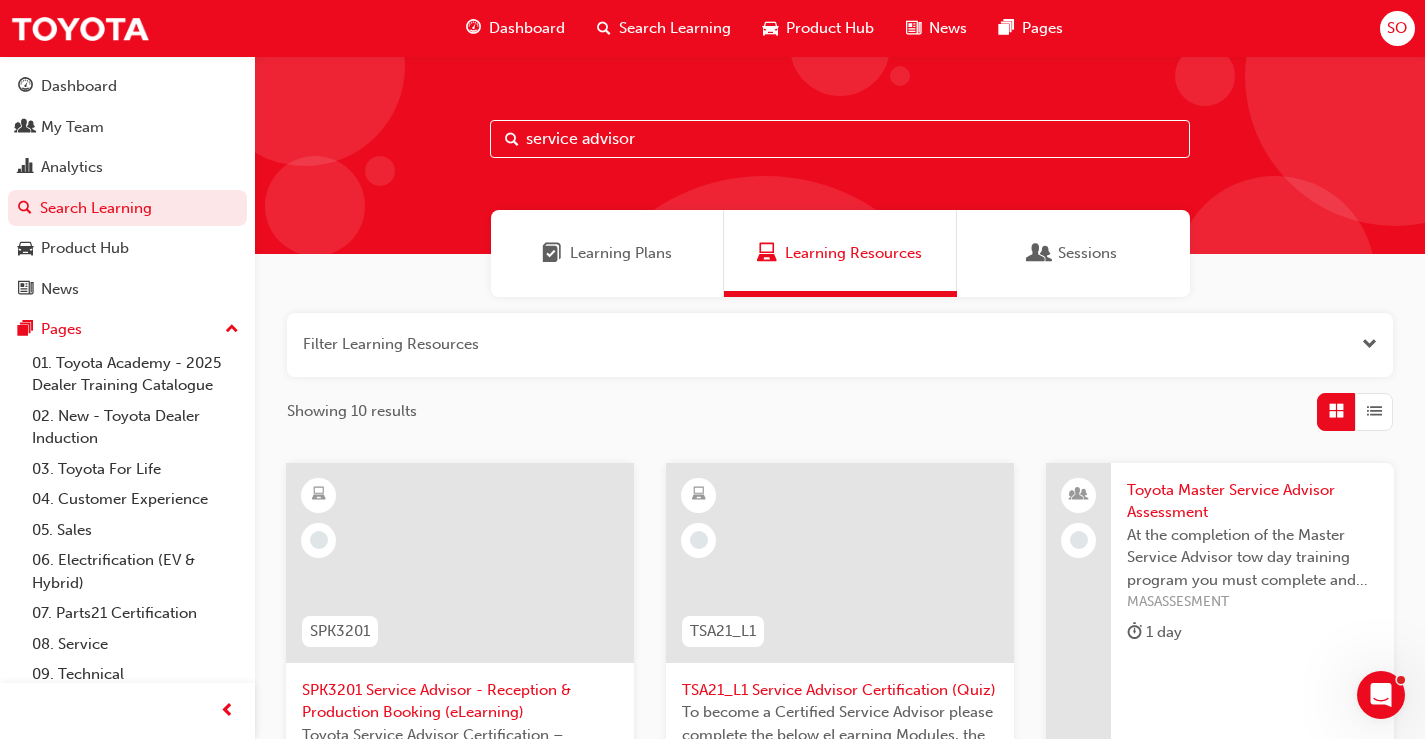 click on "service advisor" at bounding box center [840, 139] 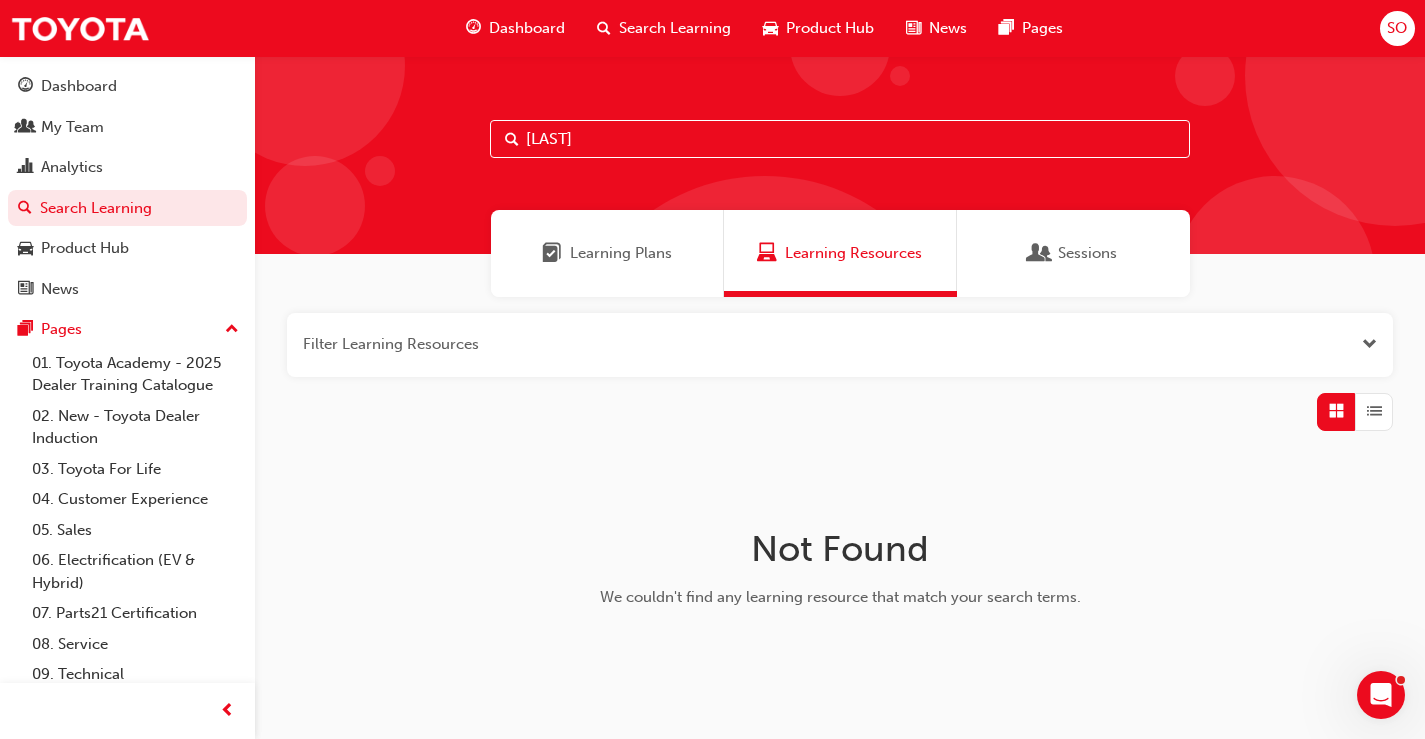 click on "sal1" at bounding box center [840, 139] 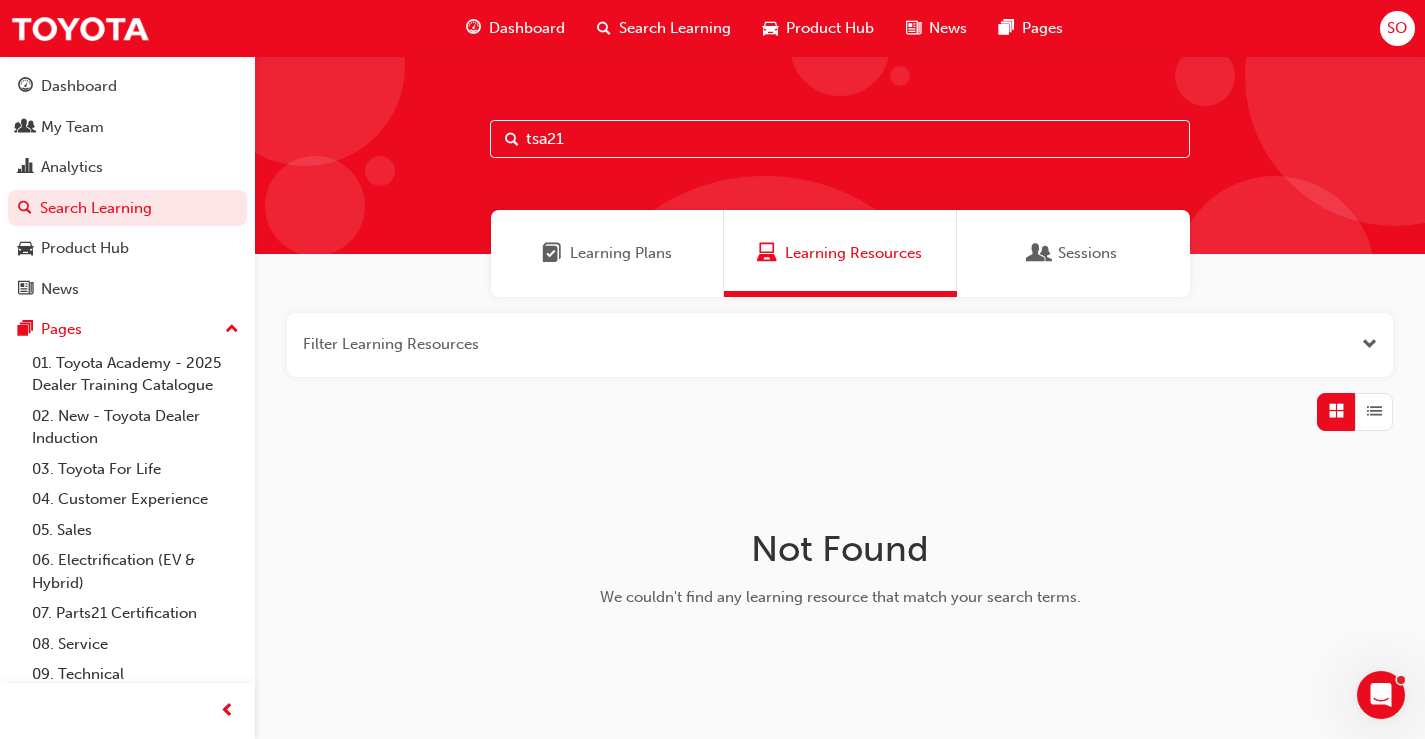 type on "tsa21" 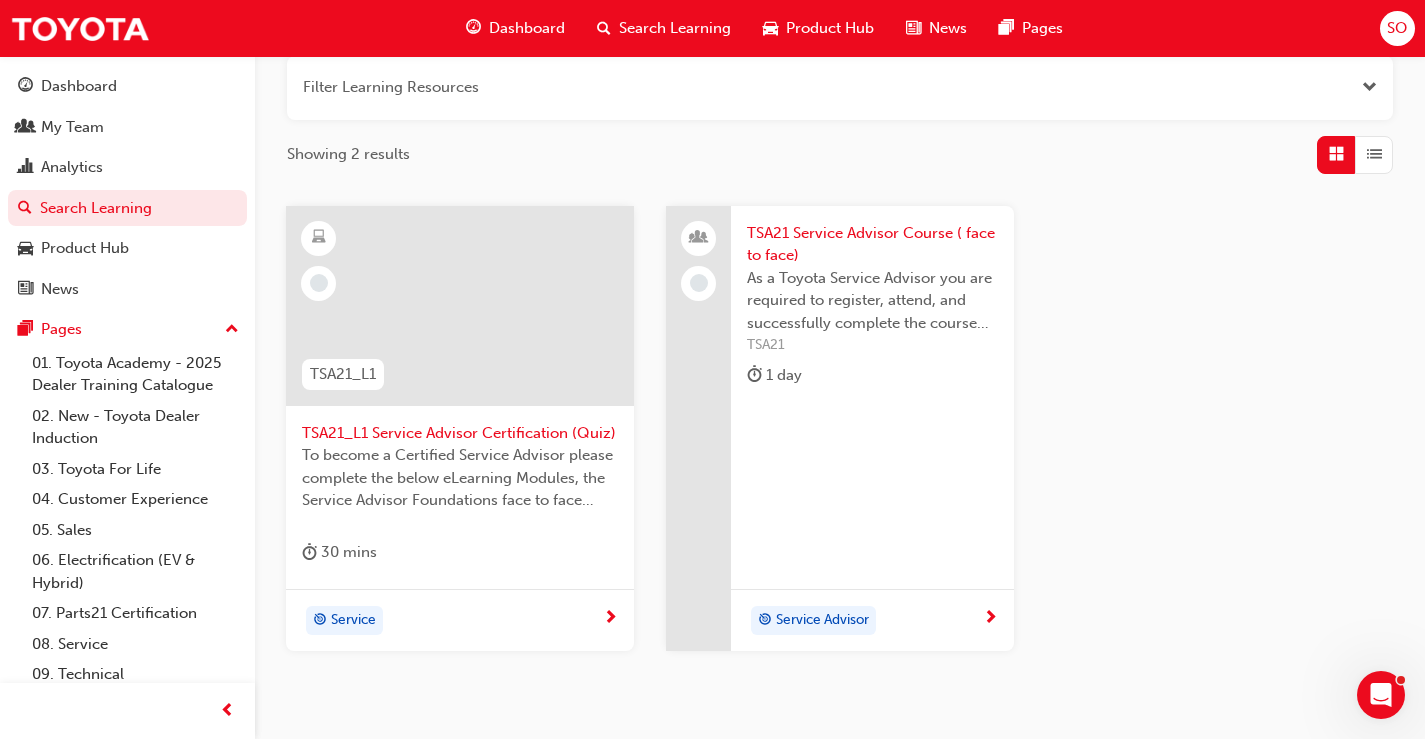 scroll, scrollTop: 300, scrollLeft: 0, axis: vertical 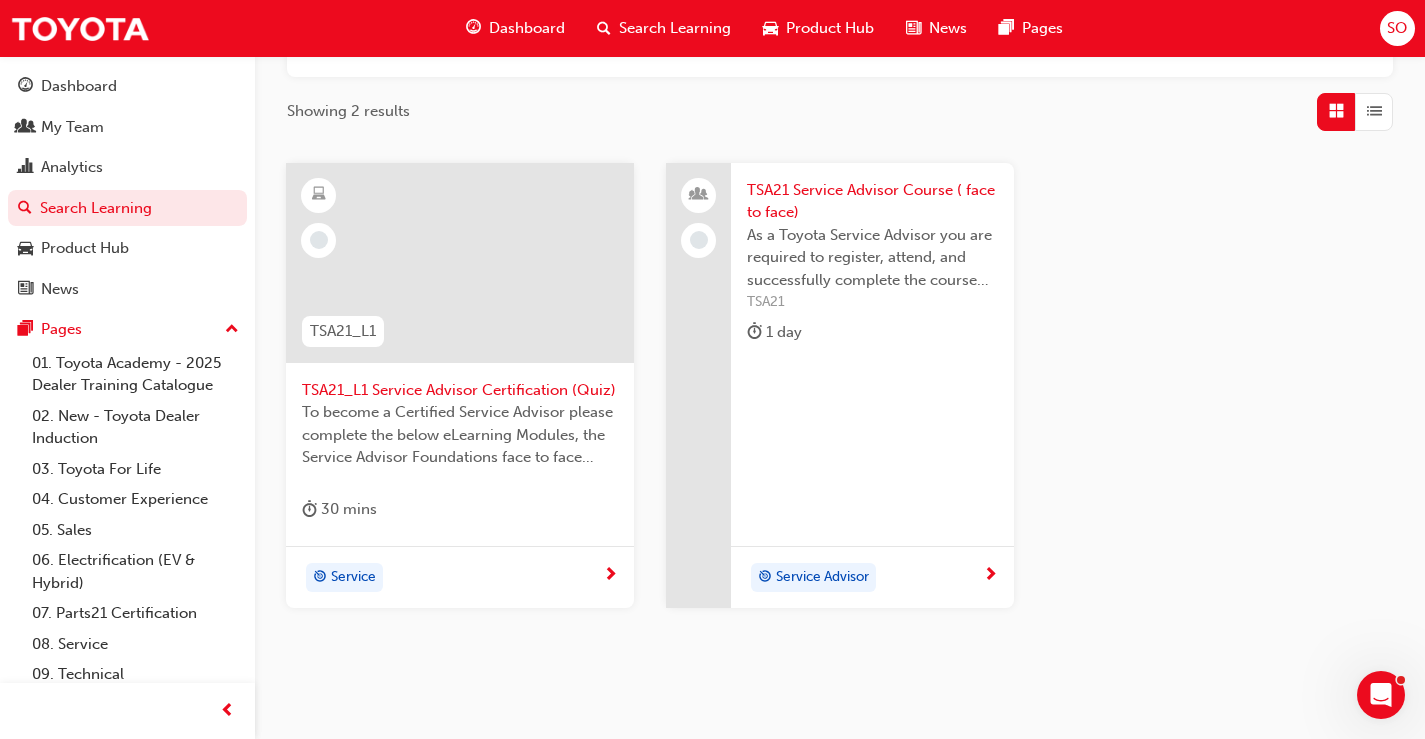 click on "TSA21 Service Advisor Course ( face to face)" at bounding box center (872, 201) 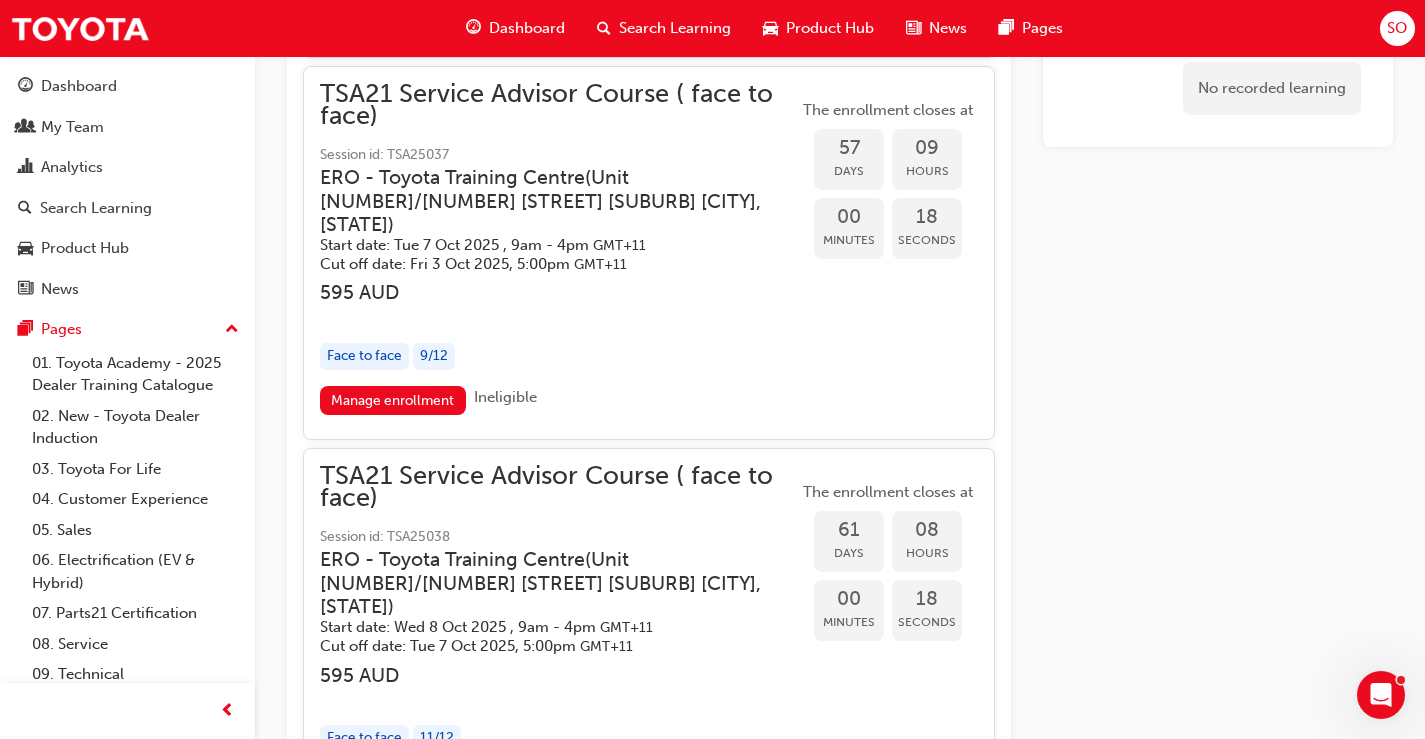 scroll, scrollTop: 5222, scrollLeft: 0, axis: vertical 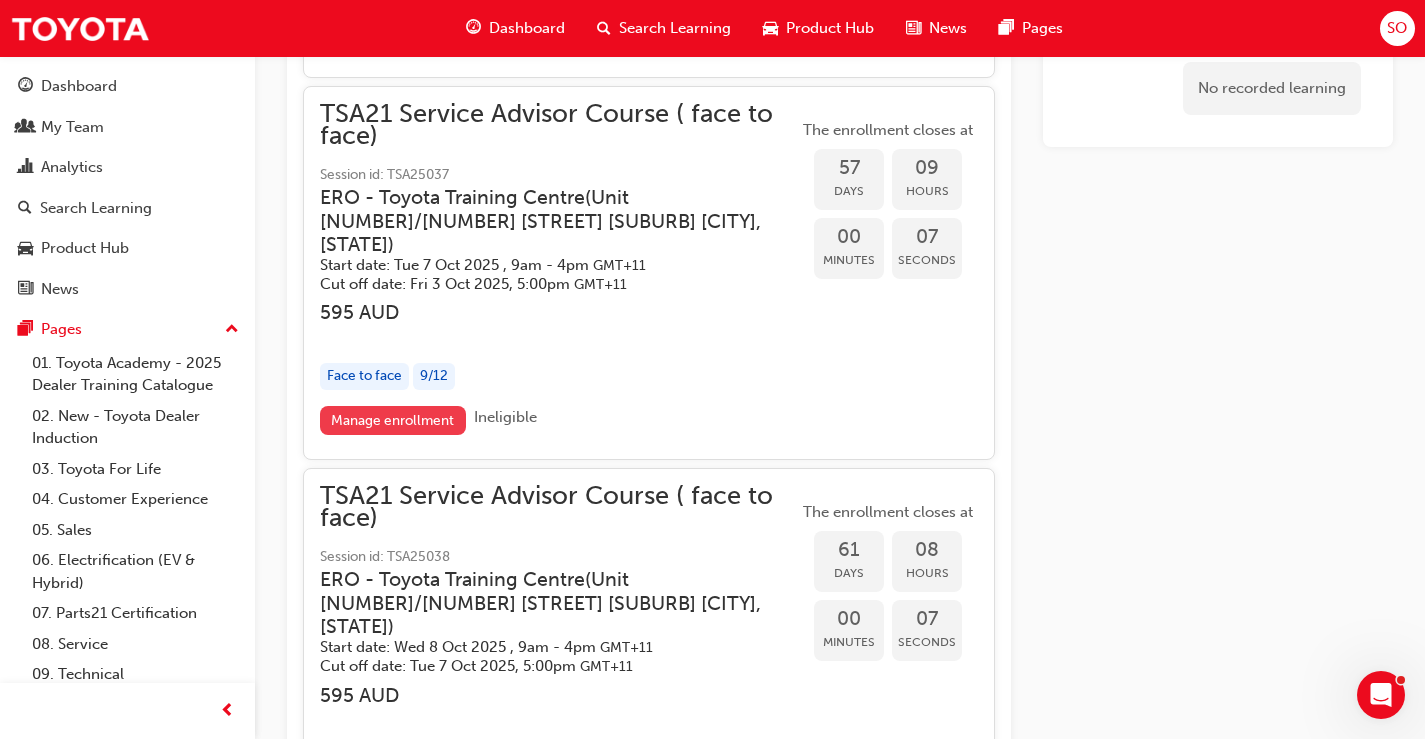 click on "Manage enrollment" at bounding box center [393, 420] 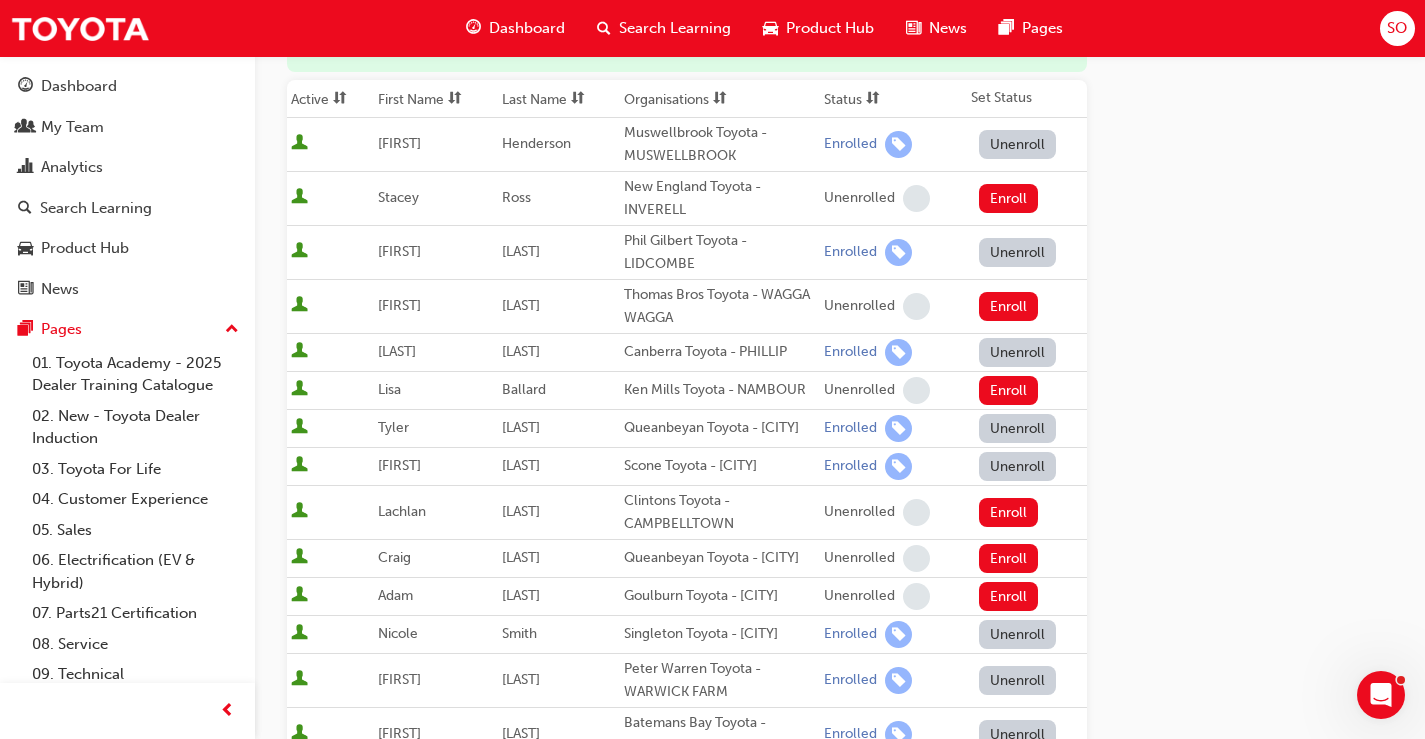 scroll, scrollTop: 0, scrollLeft: 0, axis: both 